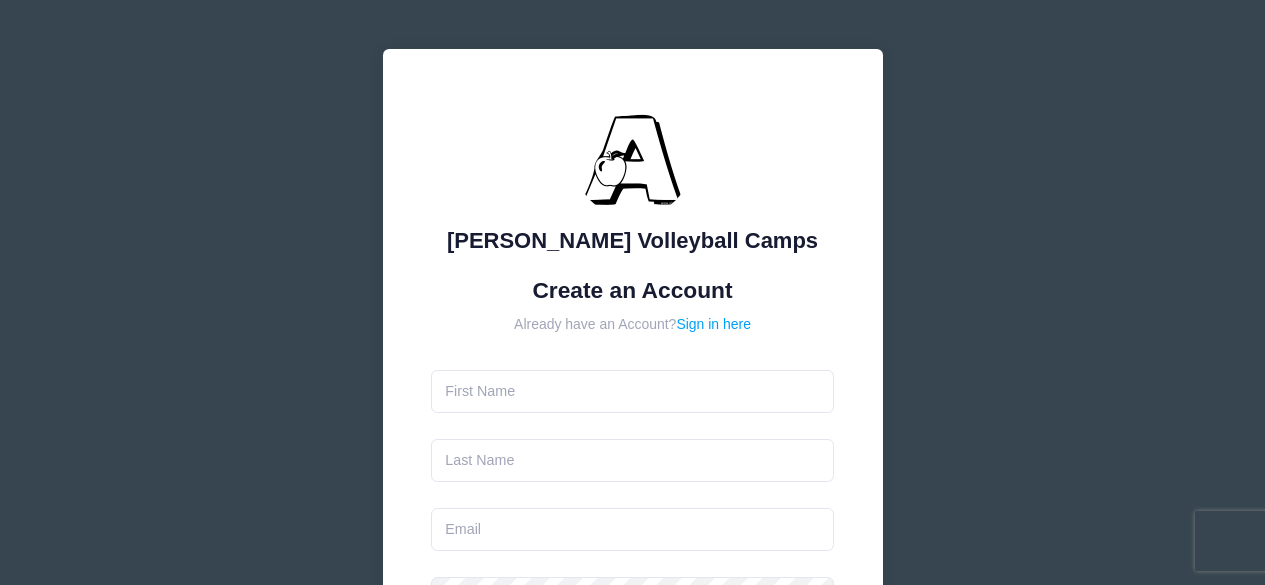 scroll, scrollTop: 0, scrollLeft: 0, axis: both 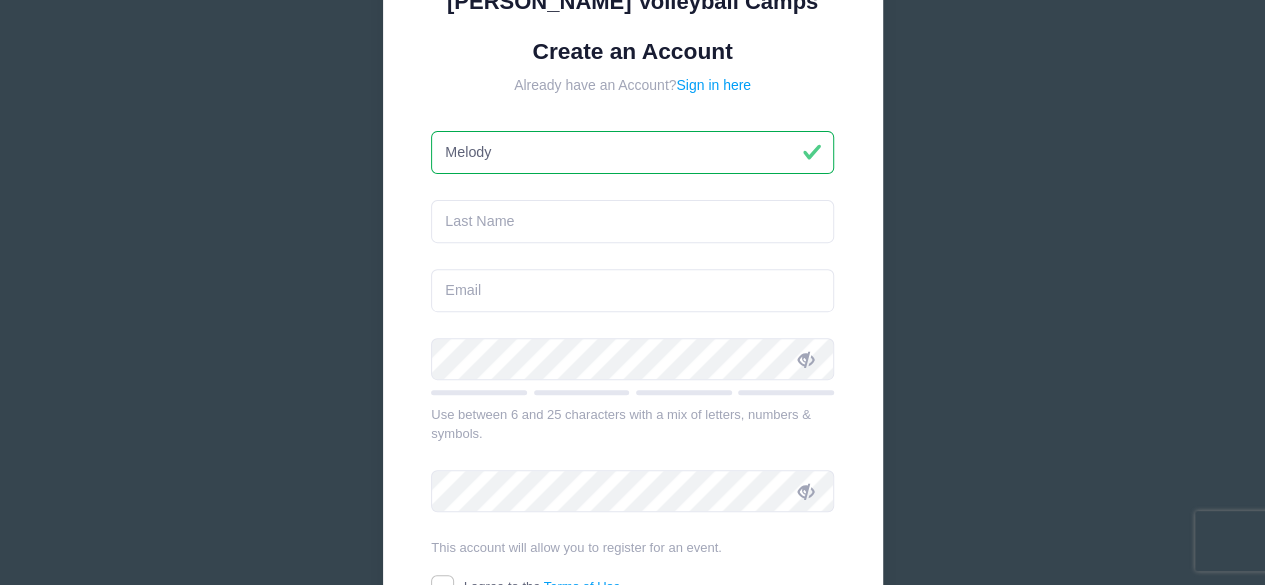 type on "Melody" 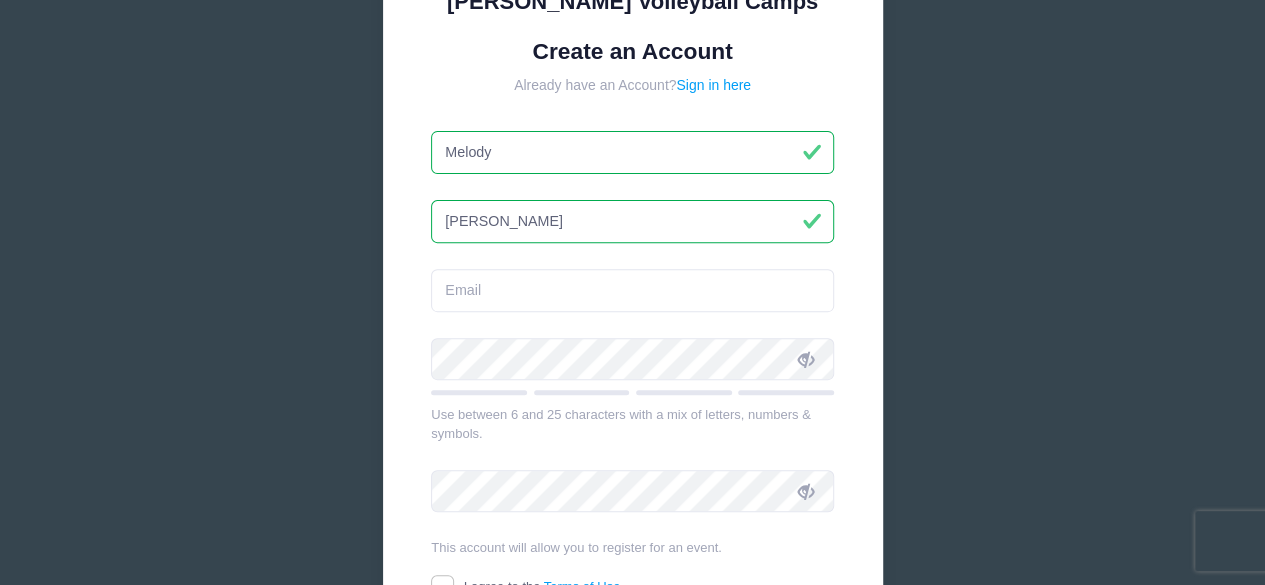 type on "[PERSON_NAME]" 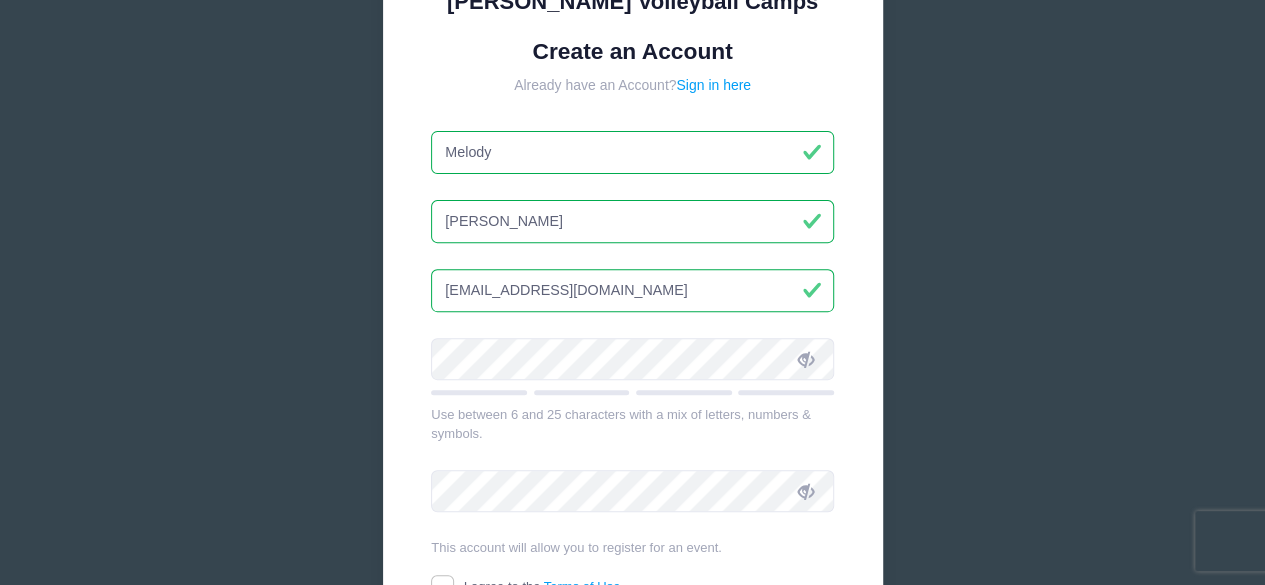 type on "[EMAIL_ADDRESS][DOMAIN_NAME]" 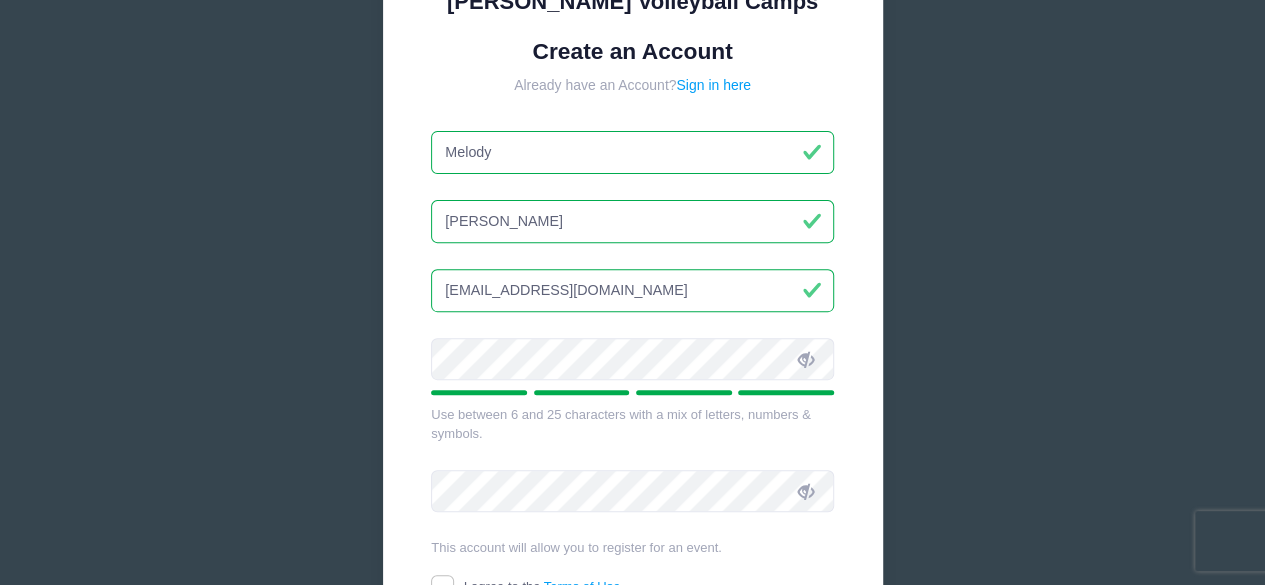 click at bounding box center (806, 360) 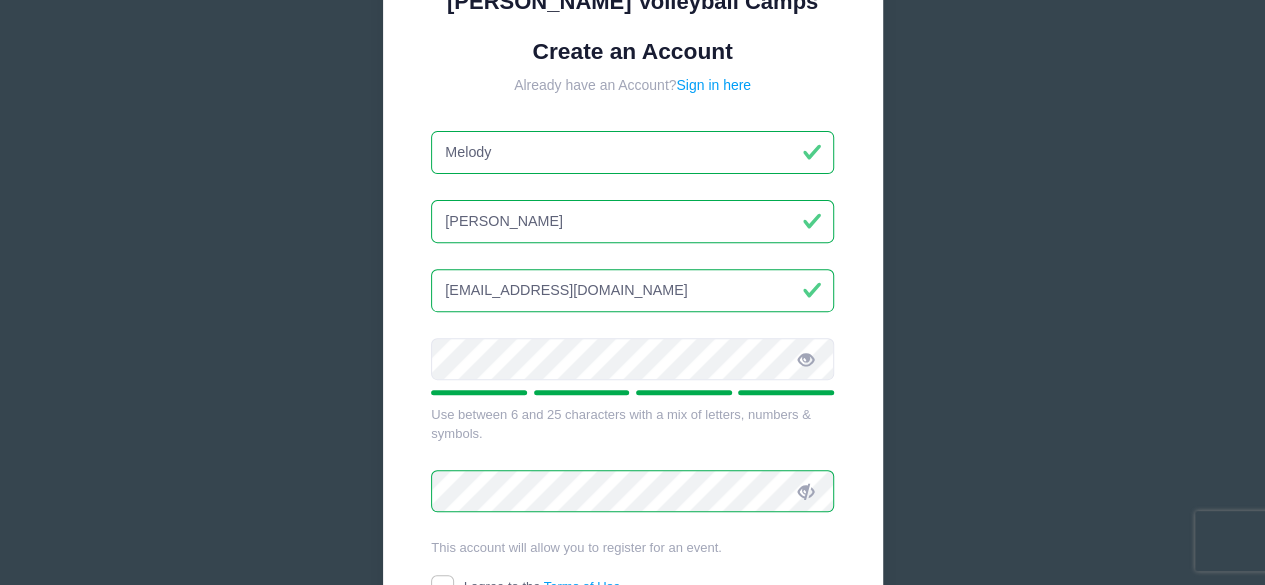 click on "I agree to the
Terms of Use" at bounding box center (542, 586) 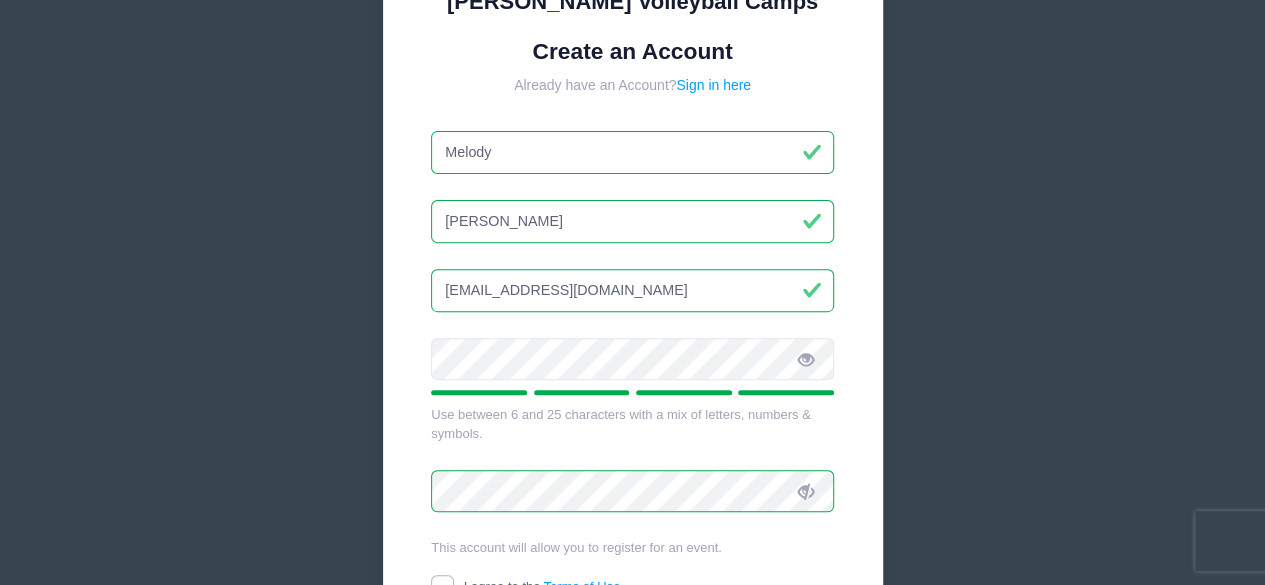 click on "I agree to the
Terms of Use" at bounding box center (442, 586) 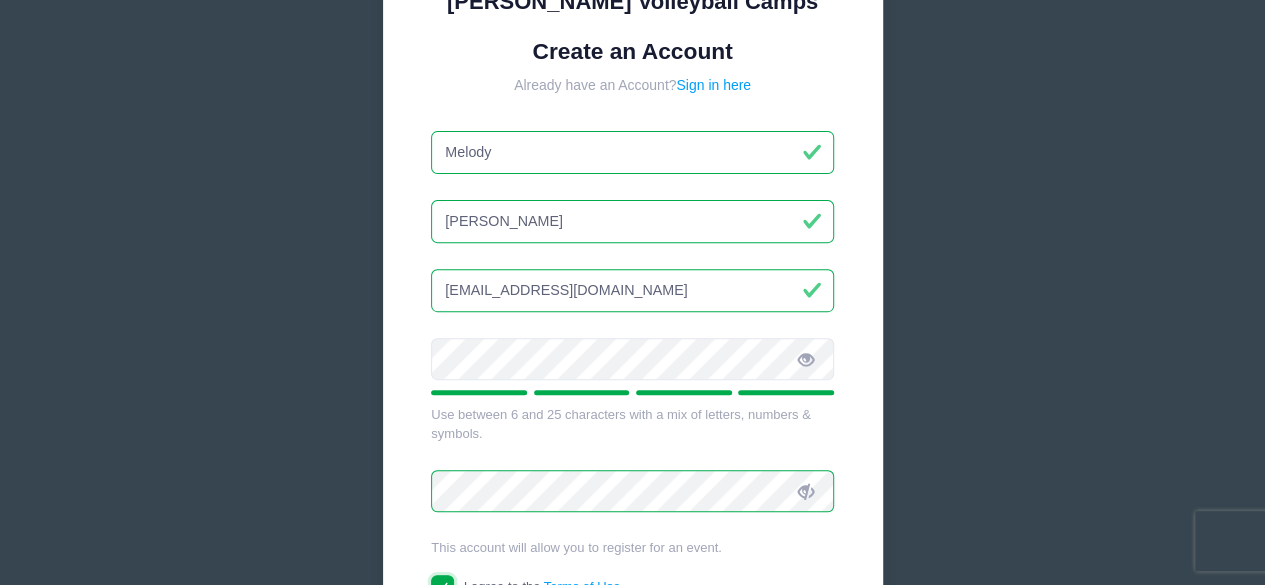 scroll, scrollTop: 250, scrollLeft: 0, axis: vertical 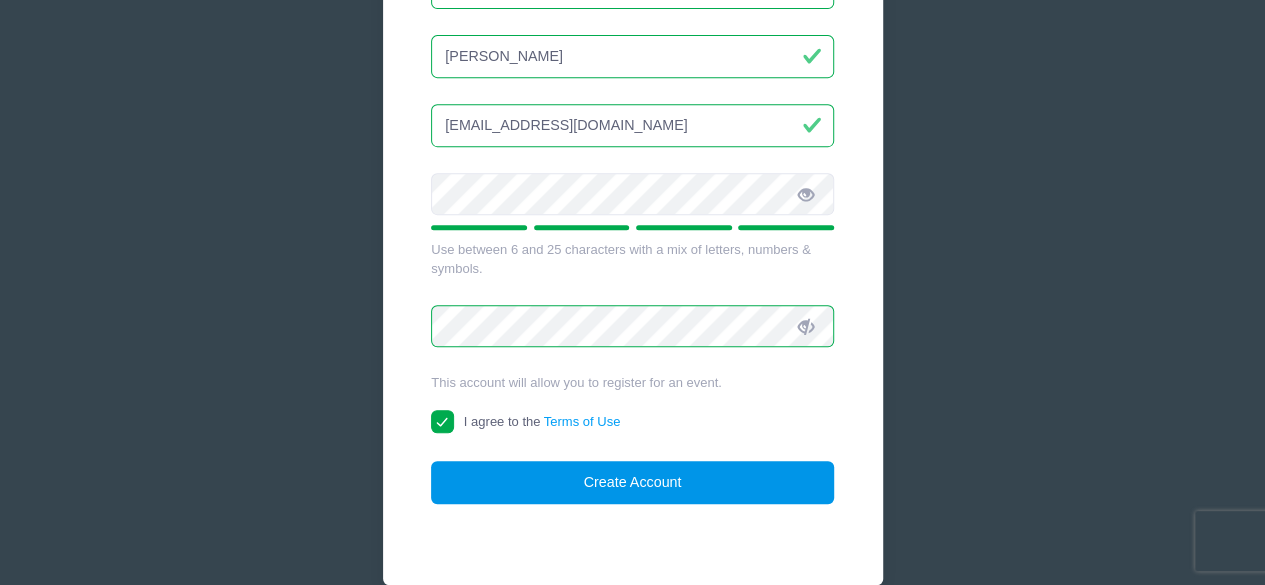 click on "Create Account" at bounding box center [632, 482] 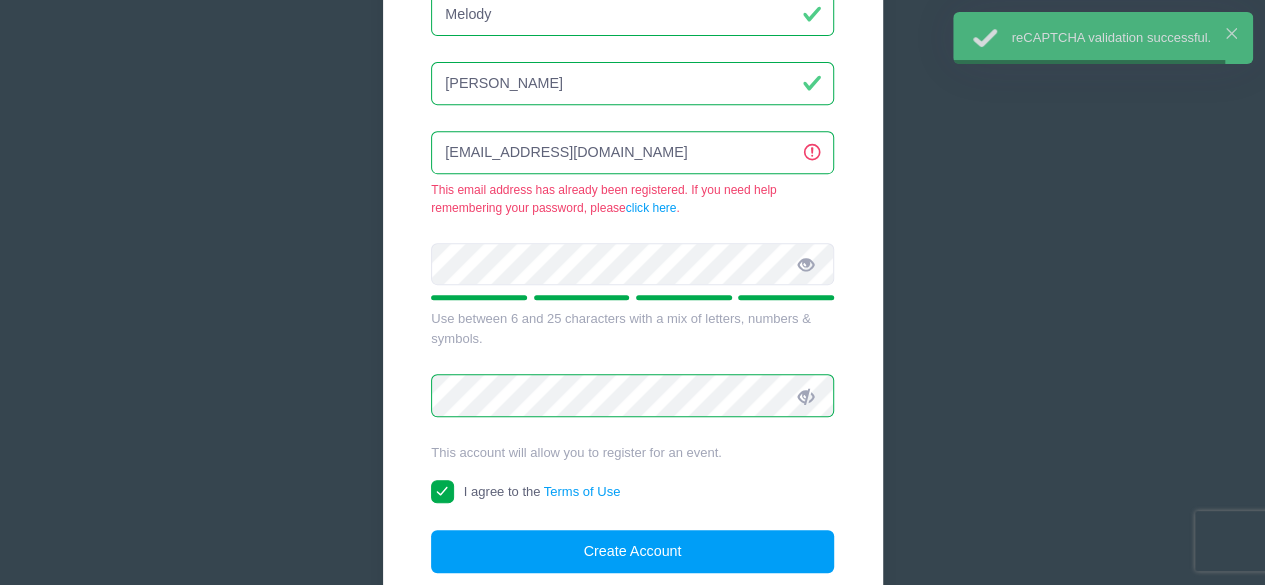 scroll, scrollTop: 376, scrollLeft: 0, axis: vertical 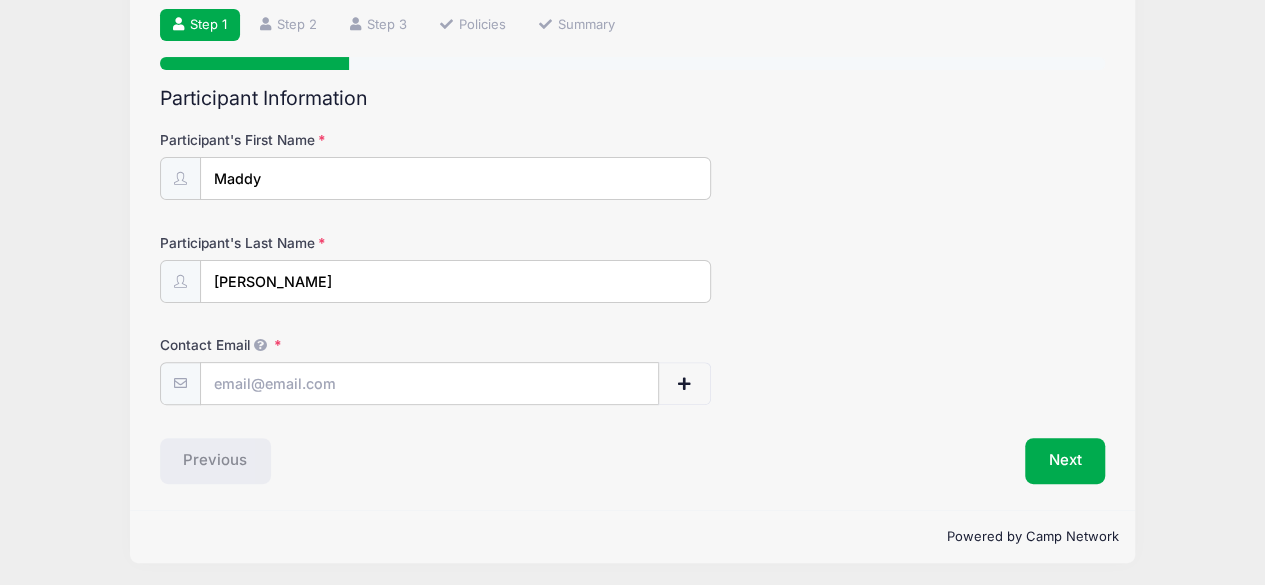 drag, startPoint x: 1277, startPoint y: 79, endPoint x: 1254, endPoint y: 226, distance: 148.78844 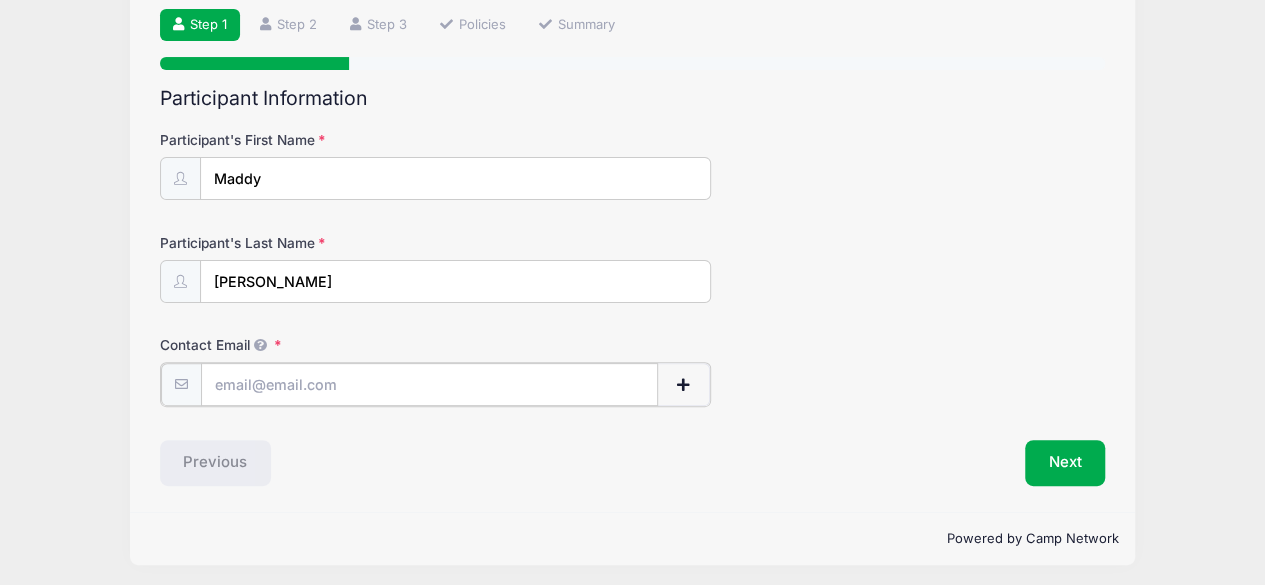 click on "Contact Email" at bounding box center [430, 384] 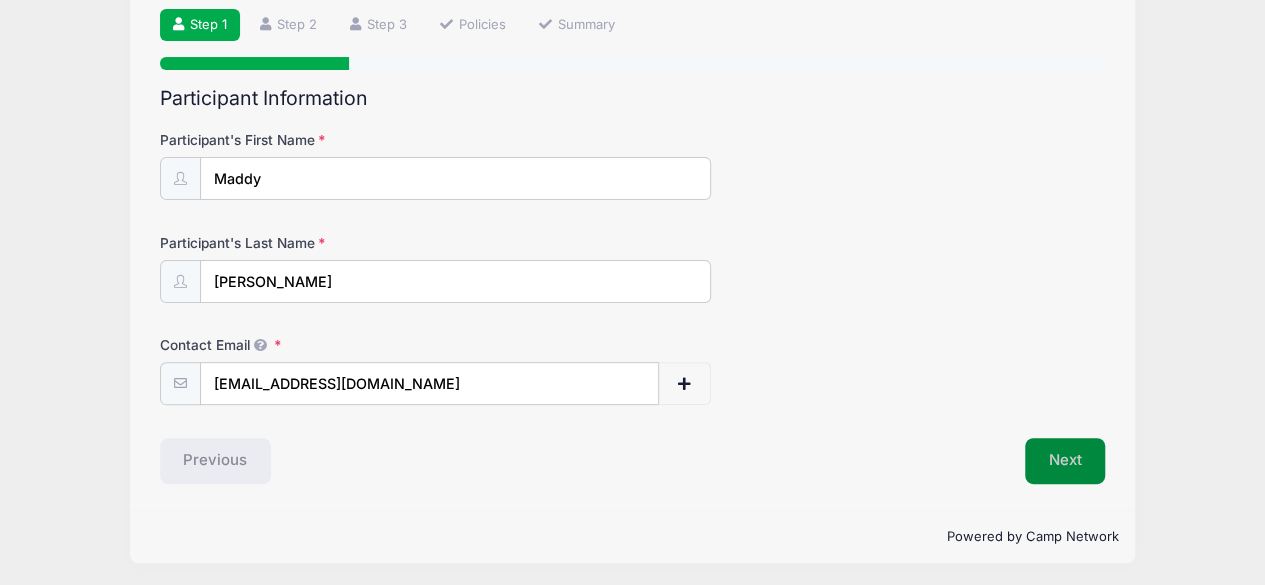 click on "Next" at bounding box center [1065, 461] 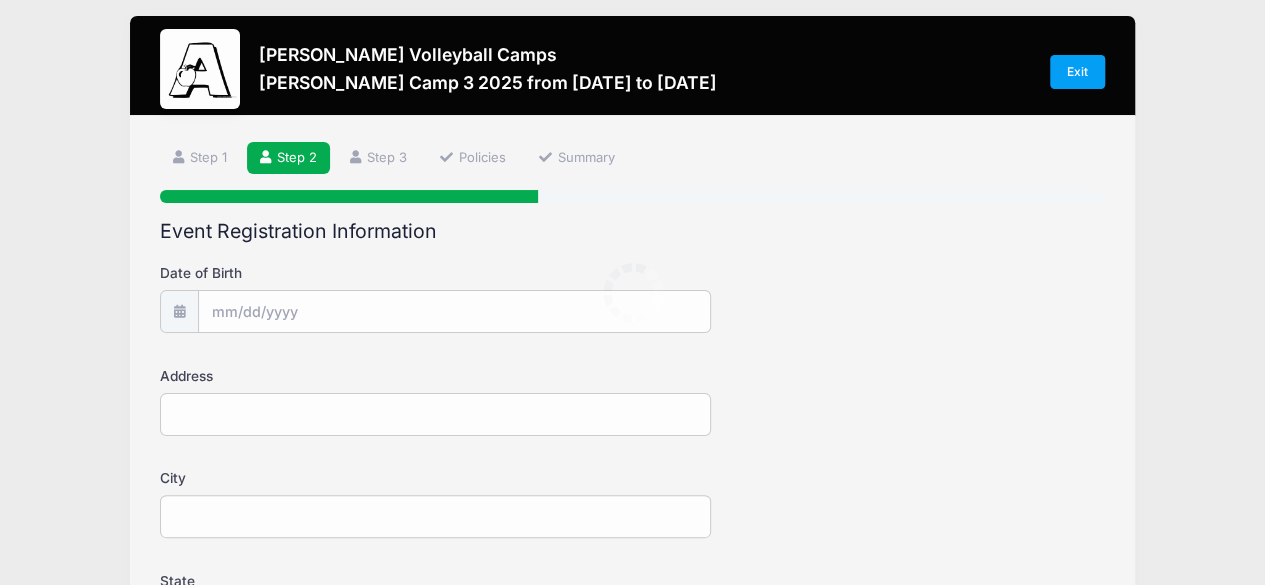 scroll, scrollTop: 0, scrollLeft: 0, axis: both 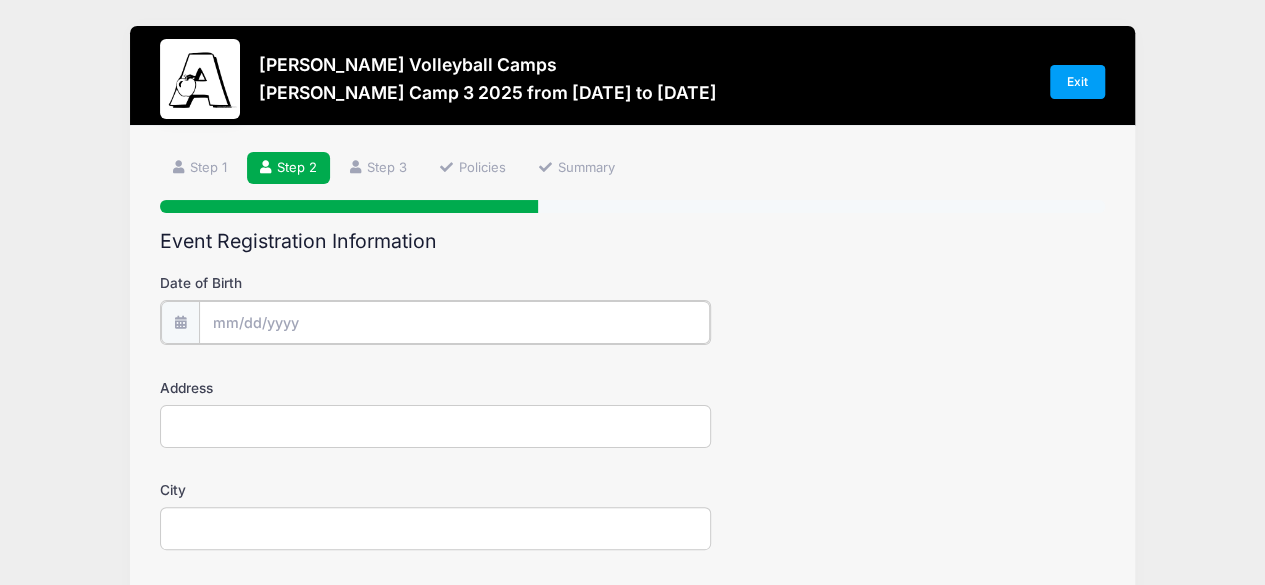 click on "Date of Birth" at bounding box center (455, 322) 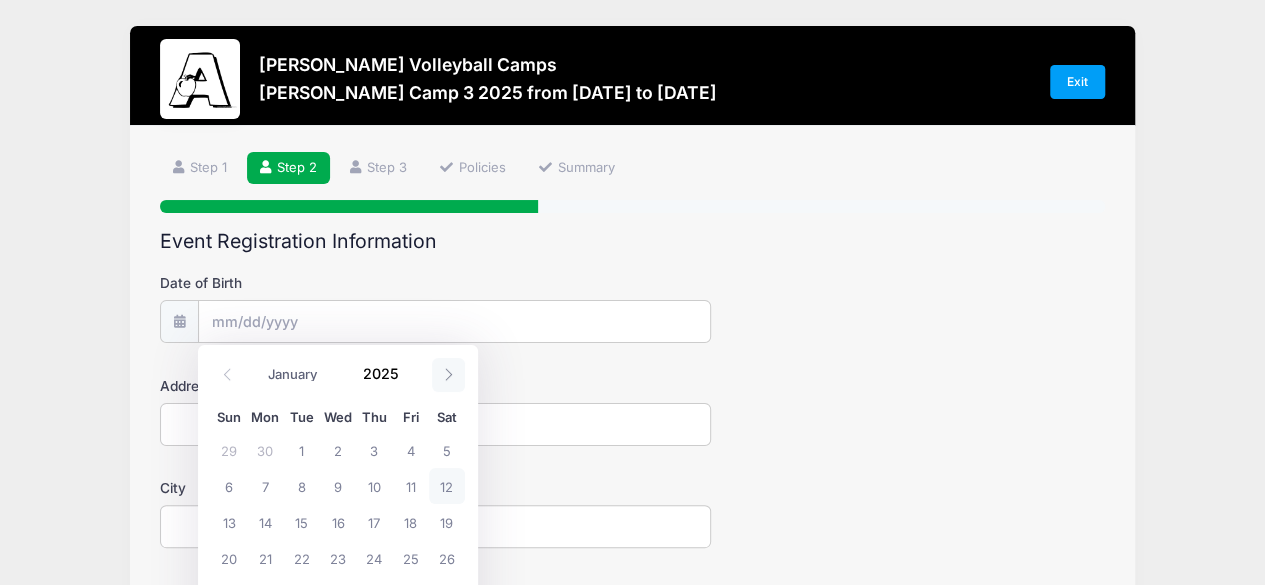 click 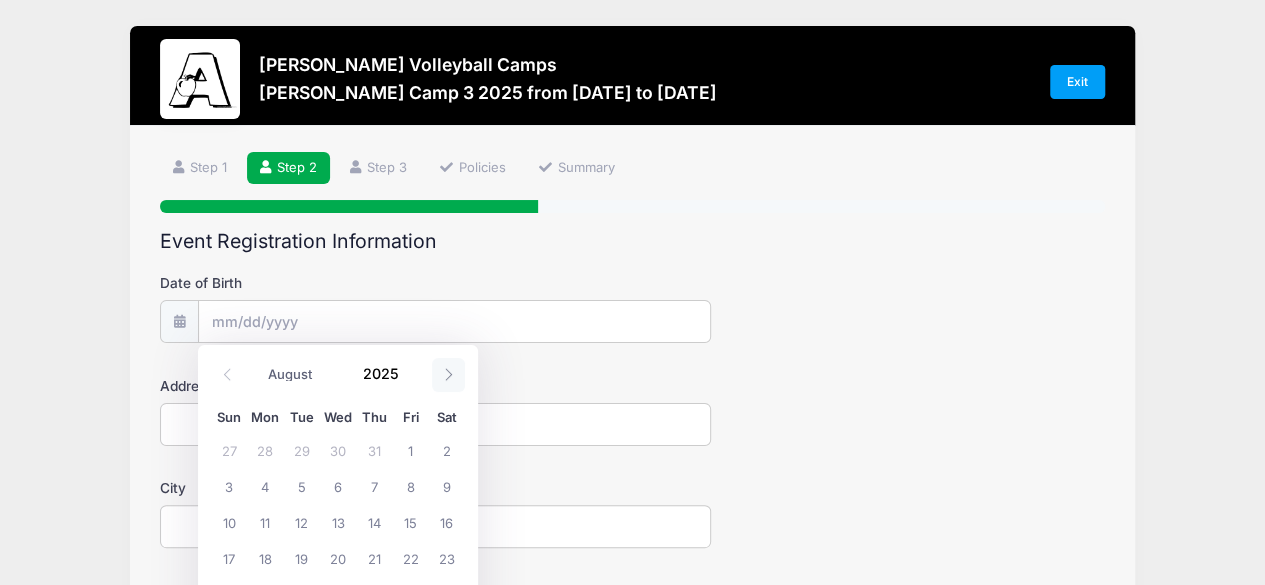 click 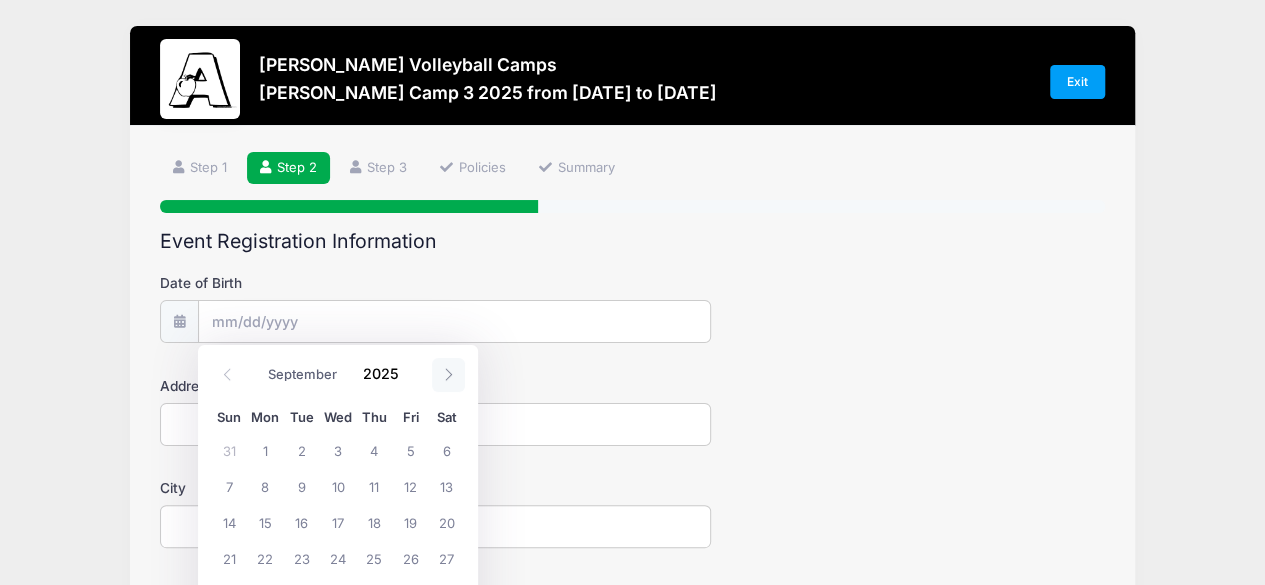 click 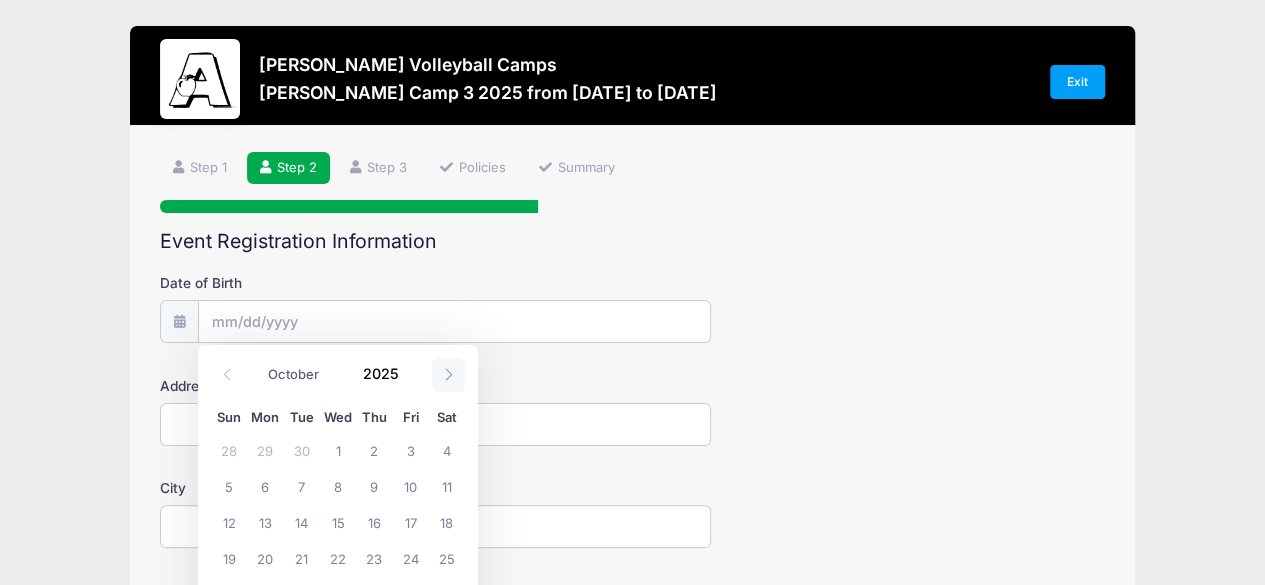 click 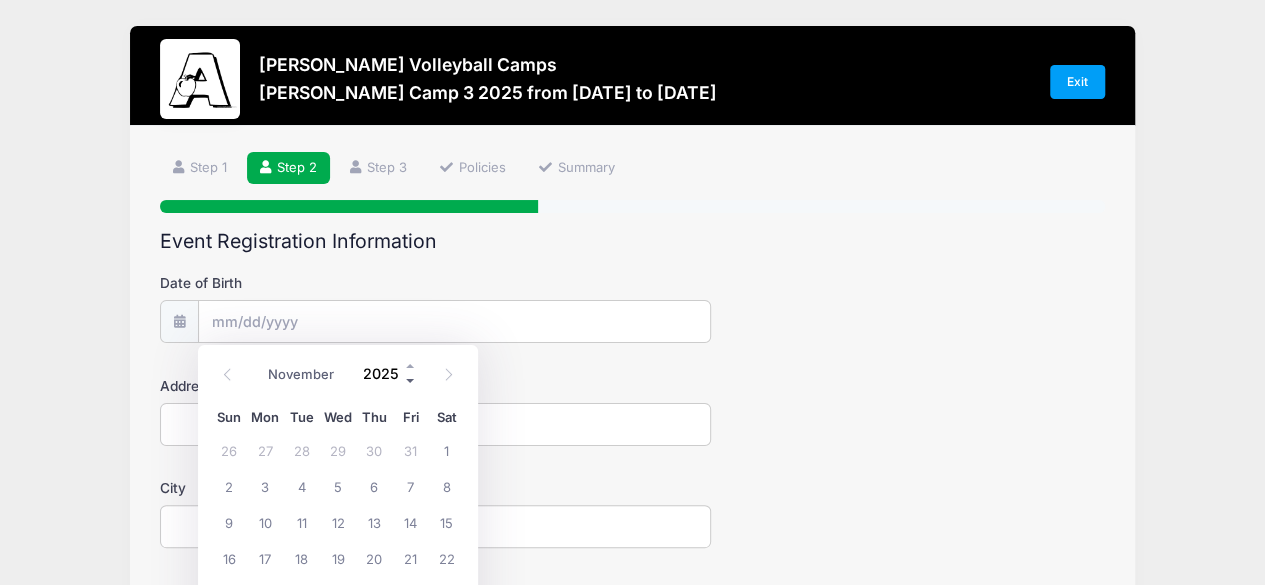 click at bounding box center (411, 381) 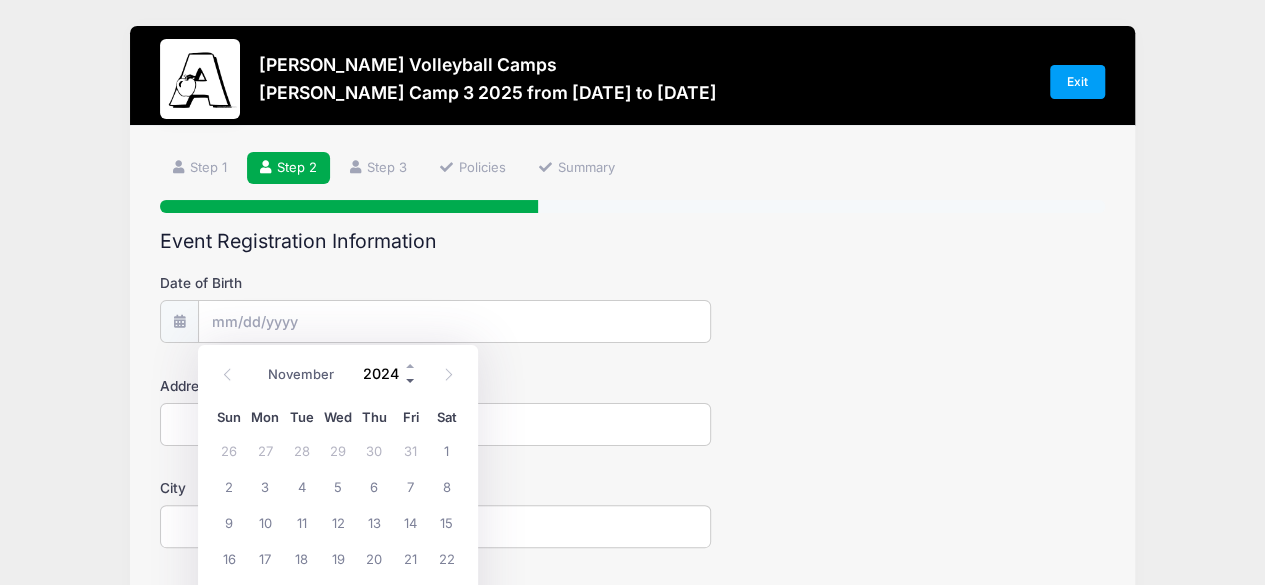 click at bounding box center (411, 381) 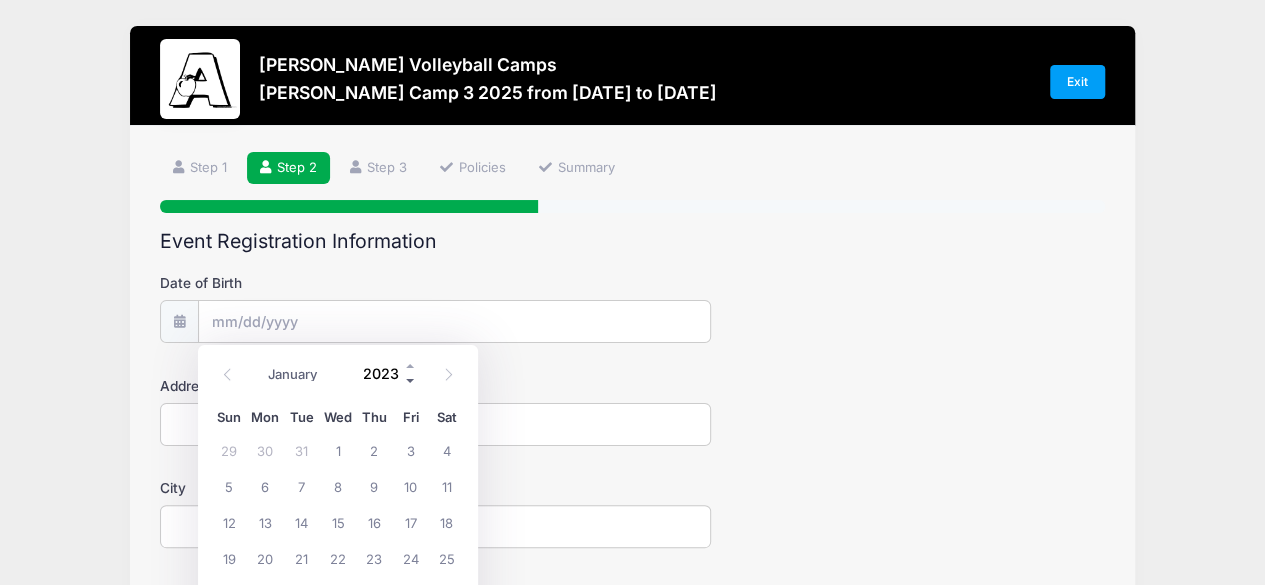click at bounding box center (411, 381) 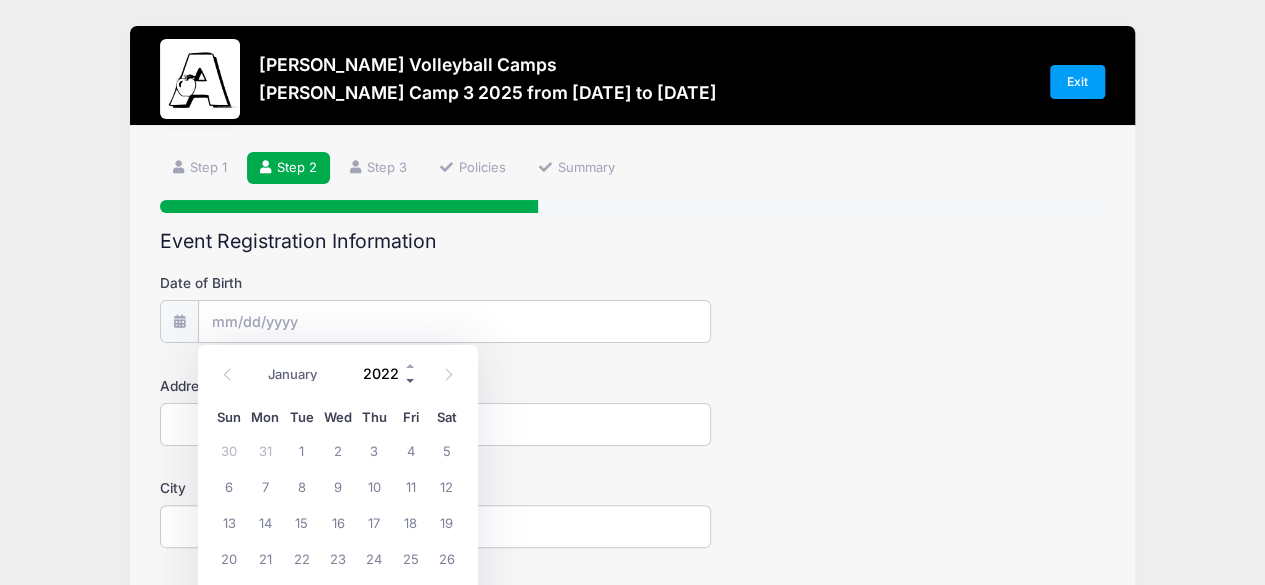 click at bounding box center (411, 381) 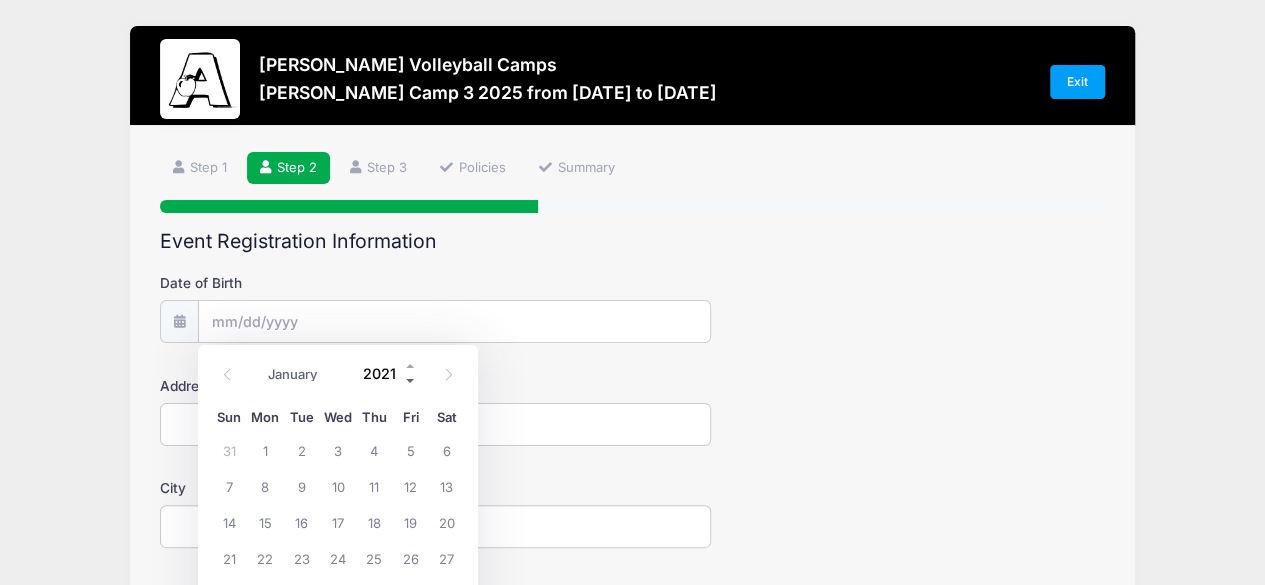 click at bounding box center [411, 381] 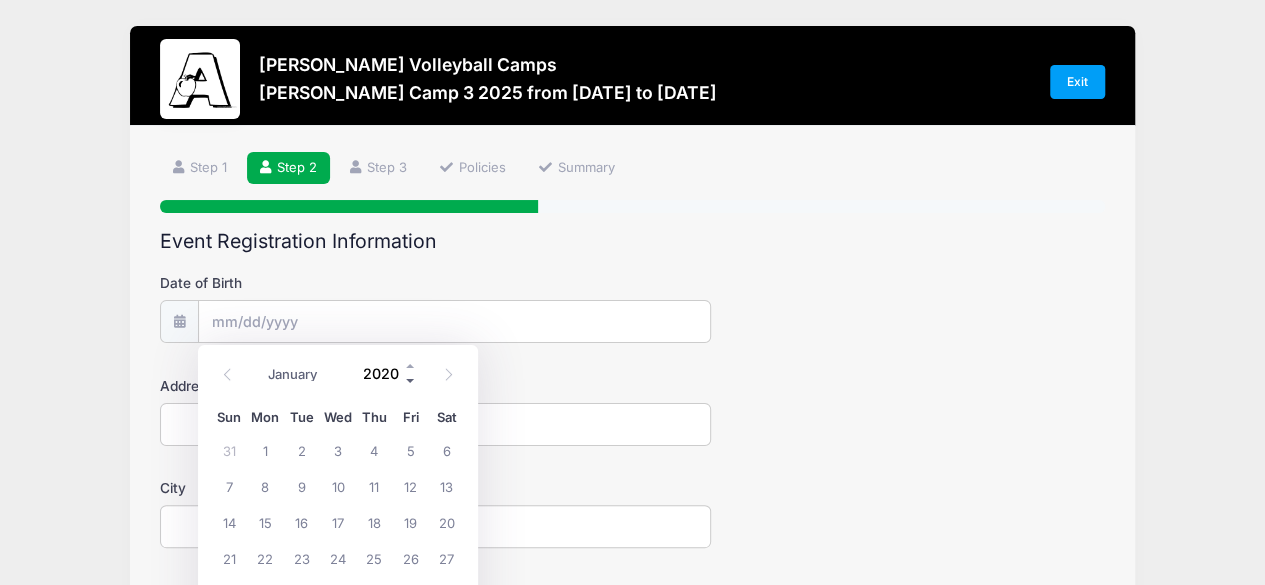 click at bounding box center (411, 381) 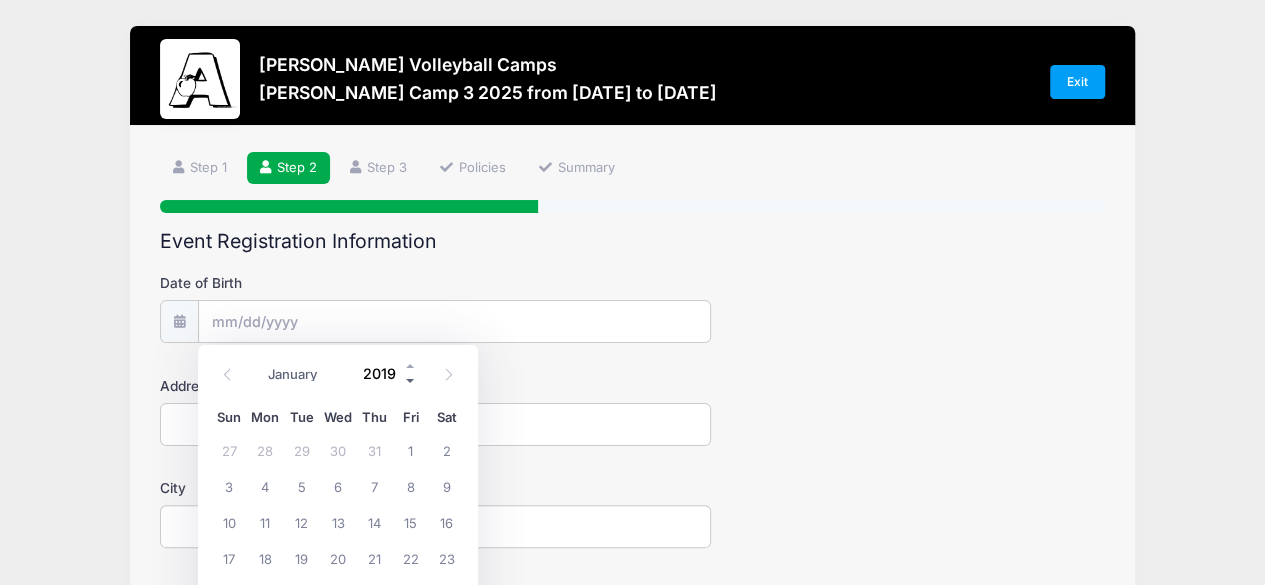 click at bounding box center (411, 381) 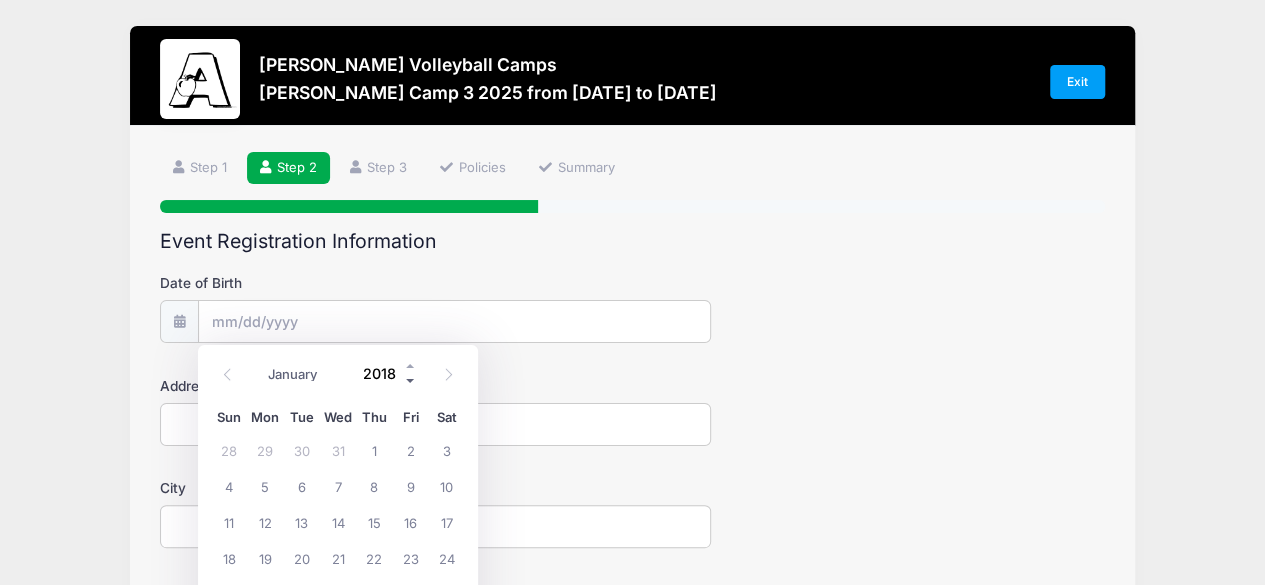 click at bounding box center [411, 381] 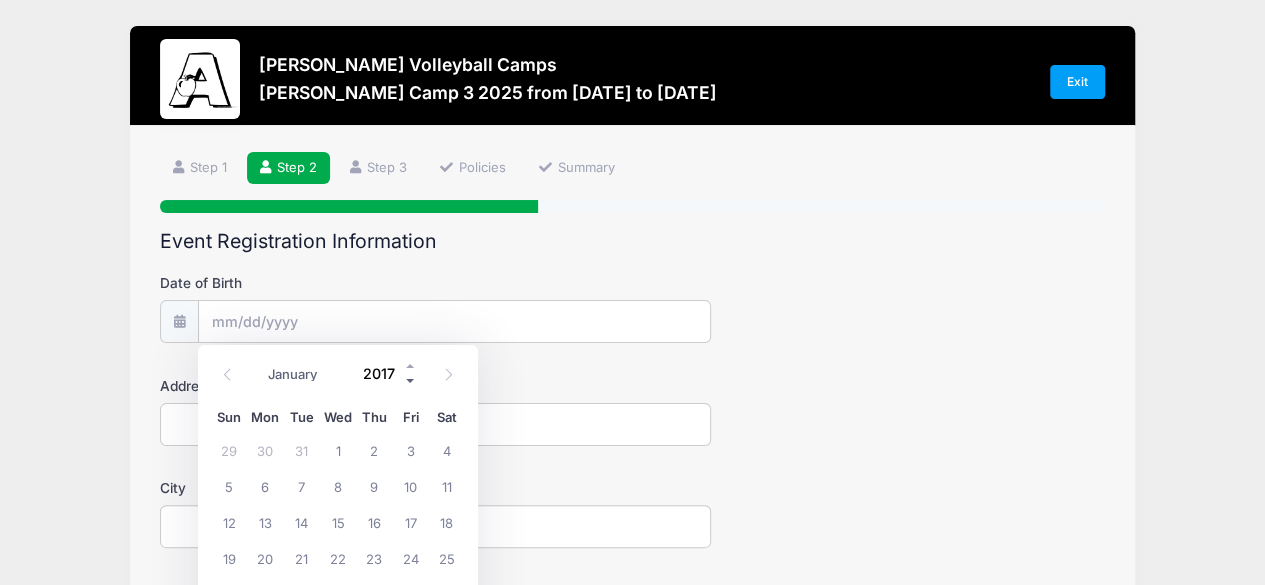 click at bounding box center (411, 381) 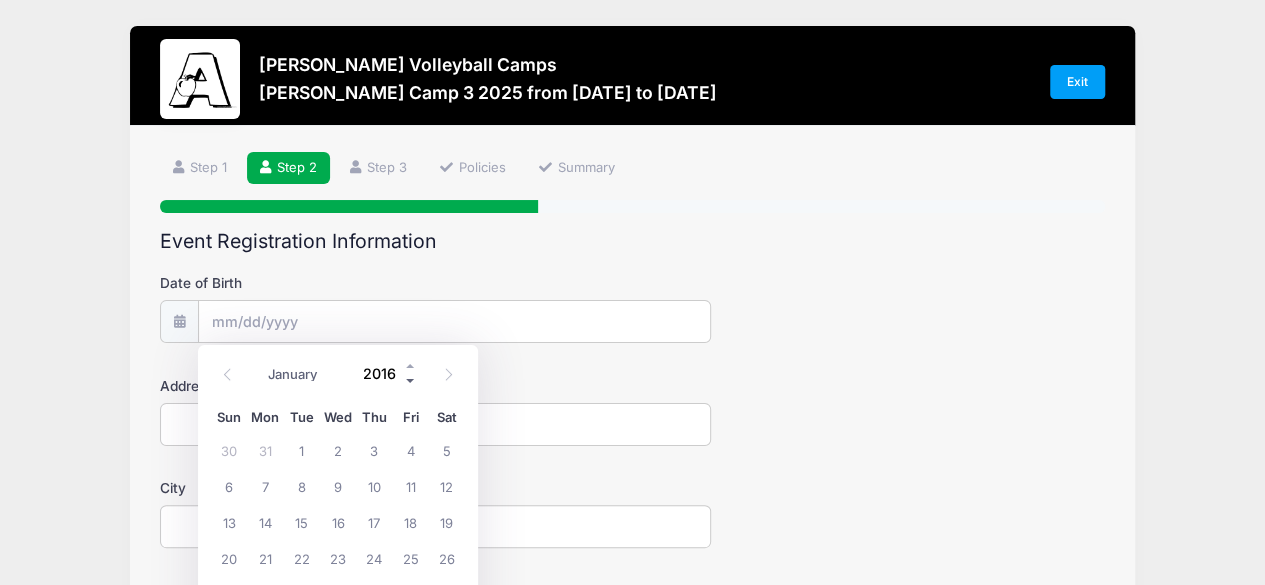 click at bounding box center [411, 381] 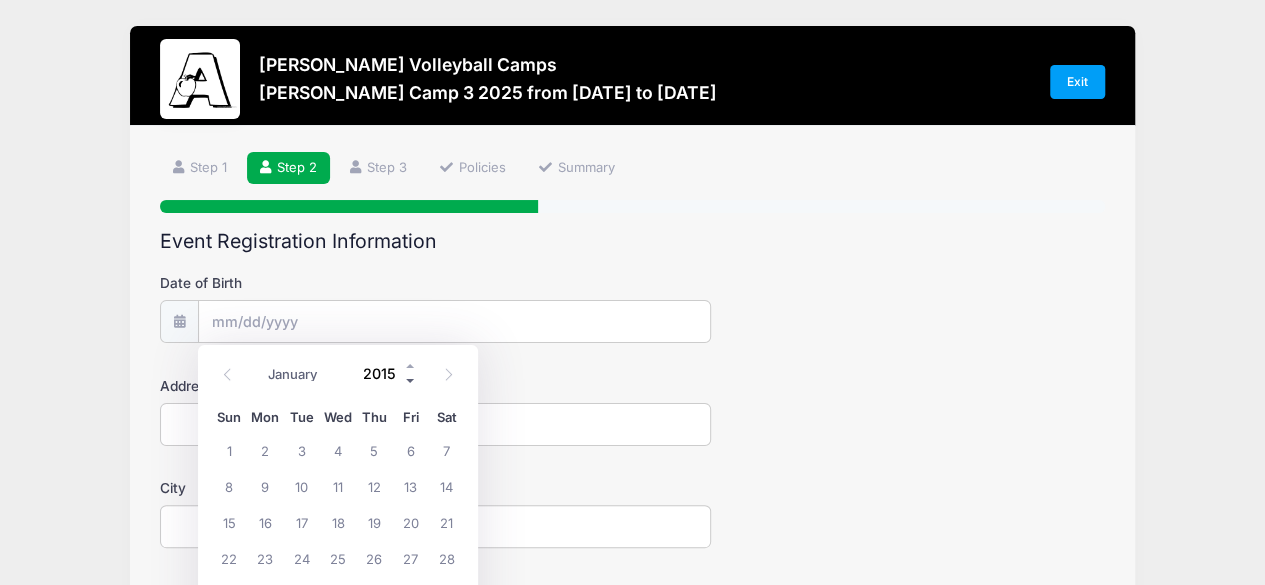 click at bounding box center (411, 381) 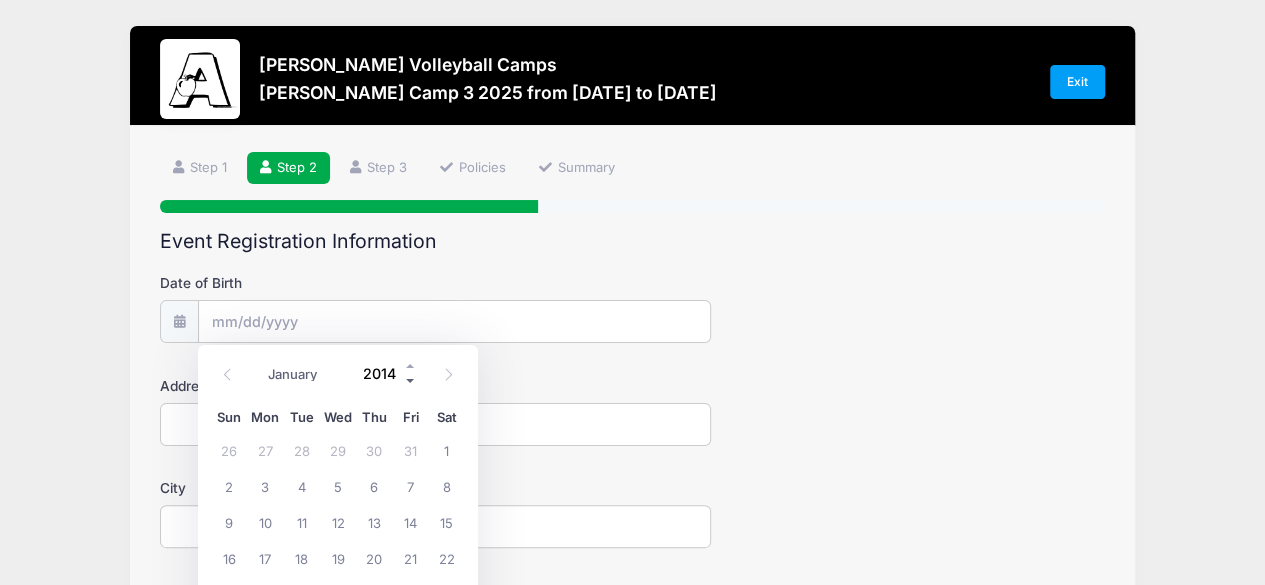 click at bounding box center [411, 381] 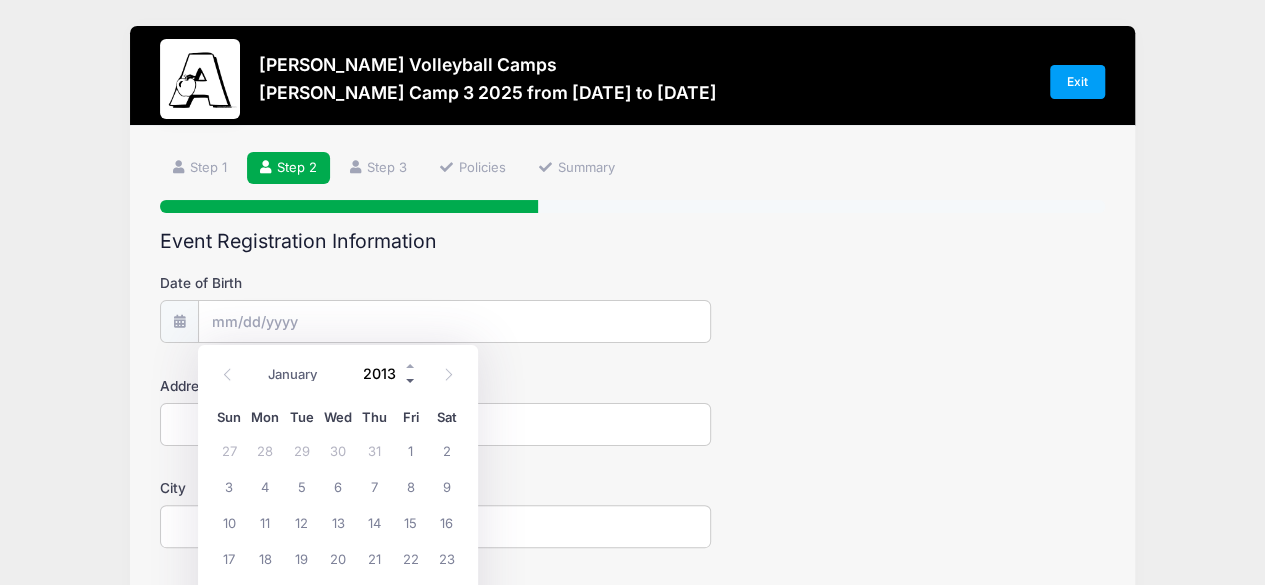 click at bounding box center [411, 381] 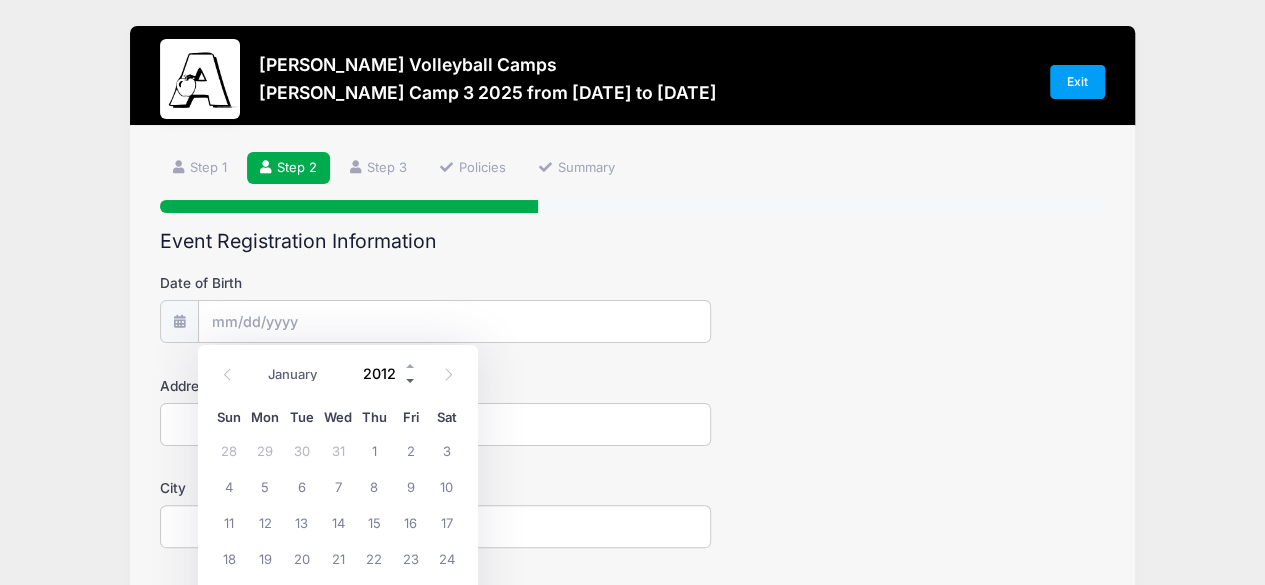 click at bounding box center (411, 381) 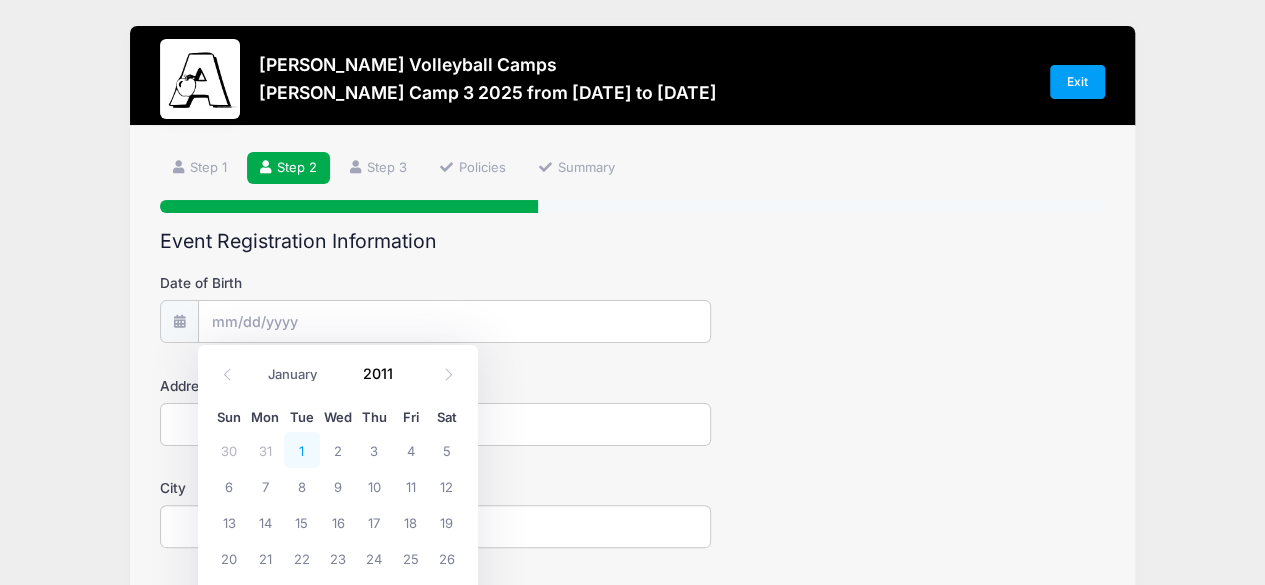 click on "1" at bounding box center [302, 450] 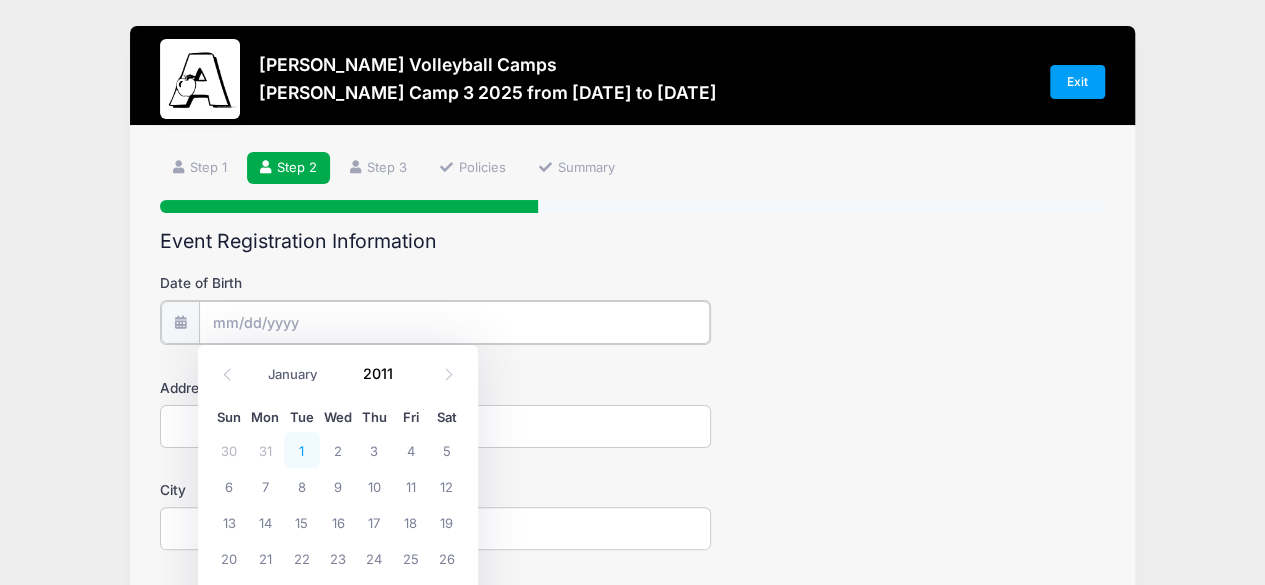 type on "11/01/2011" 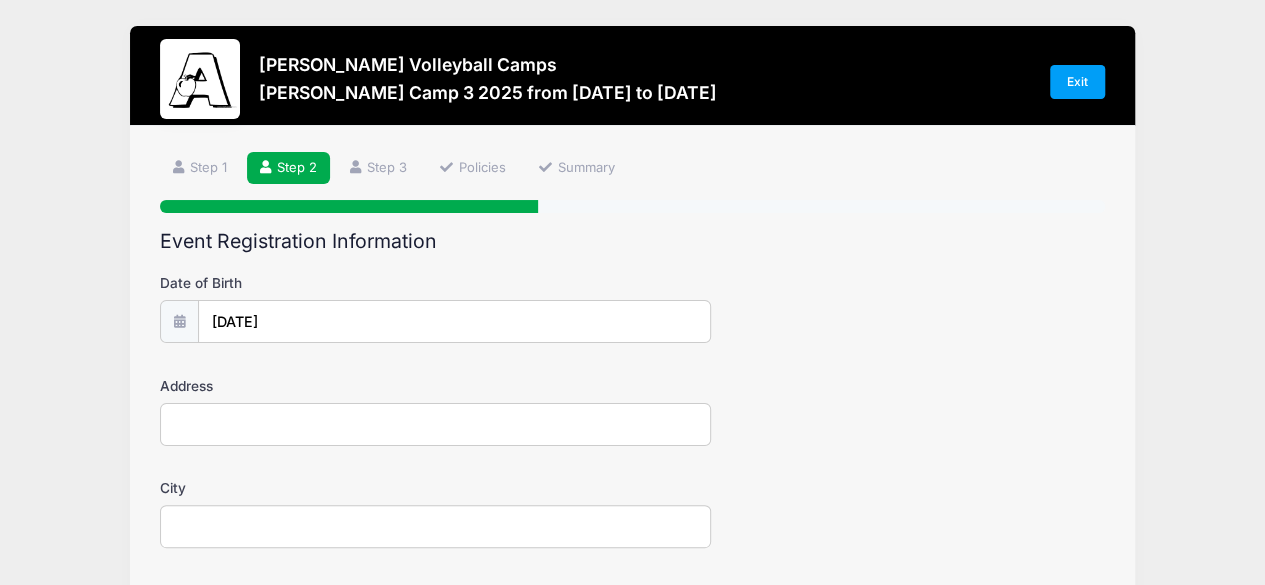 click on "Address" at bounding box center [436, 424] 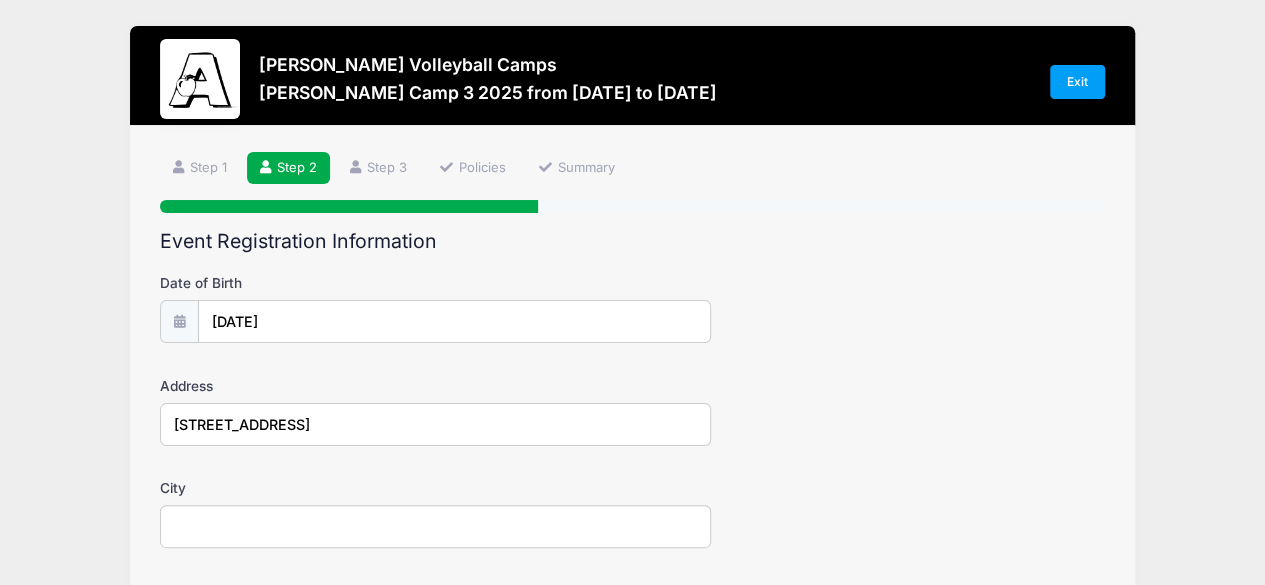 type on "Seattle" 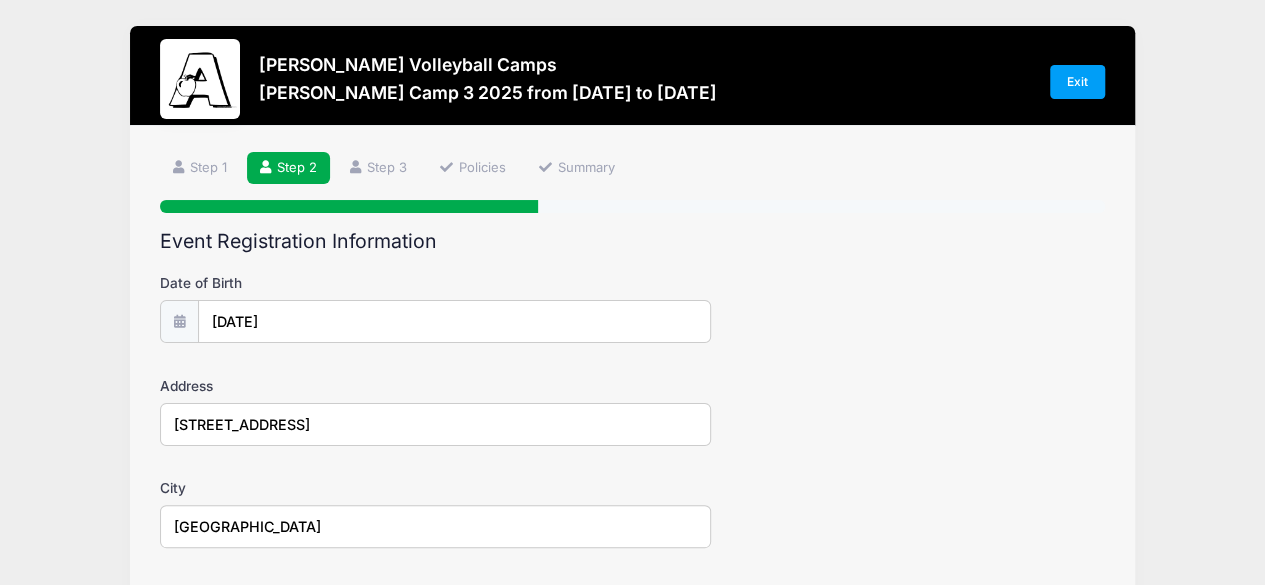 select on "WA" 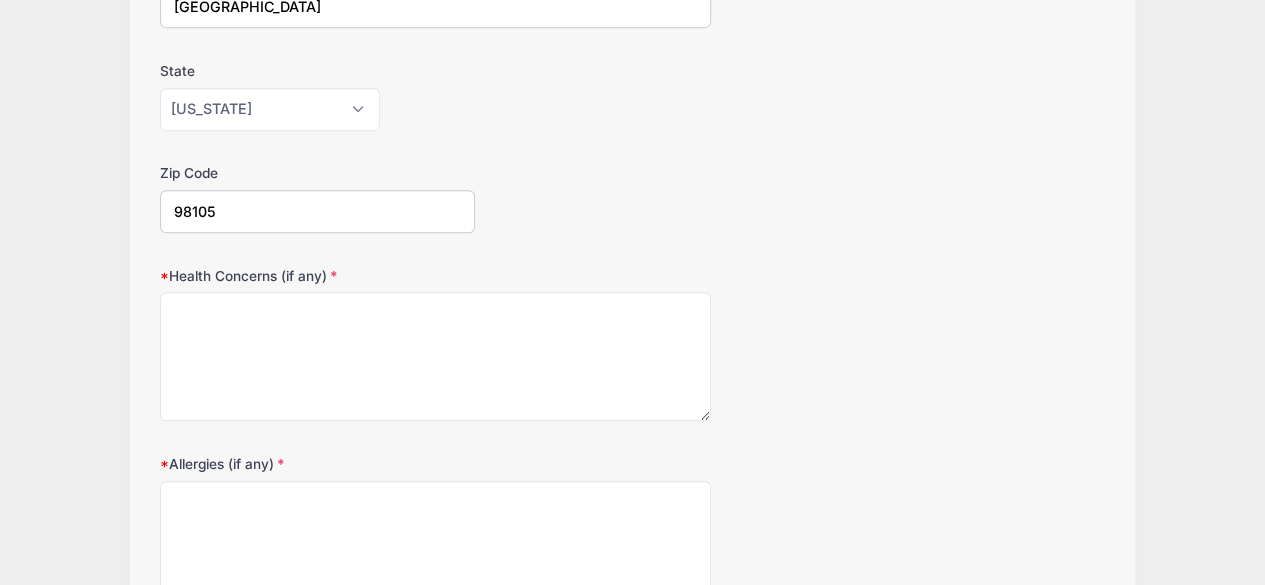 scroll, scrollTop: 522, scrollLeft: 0, axis: vertical 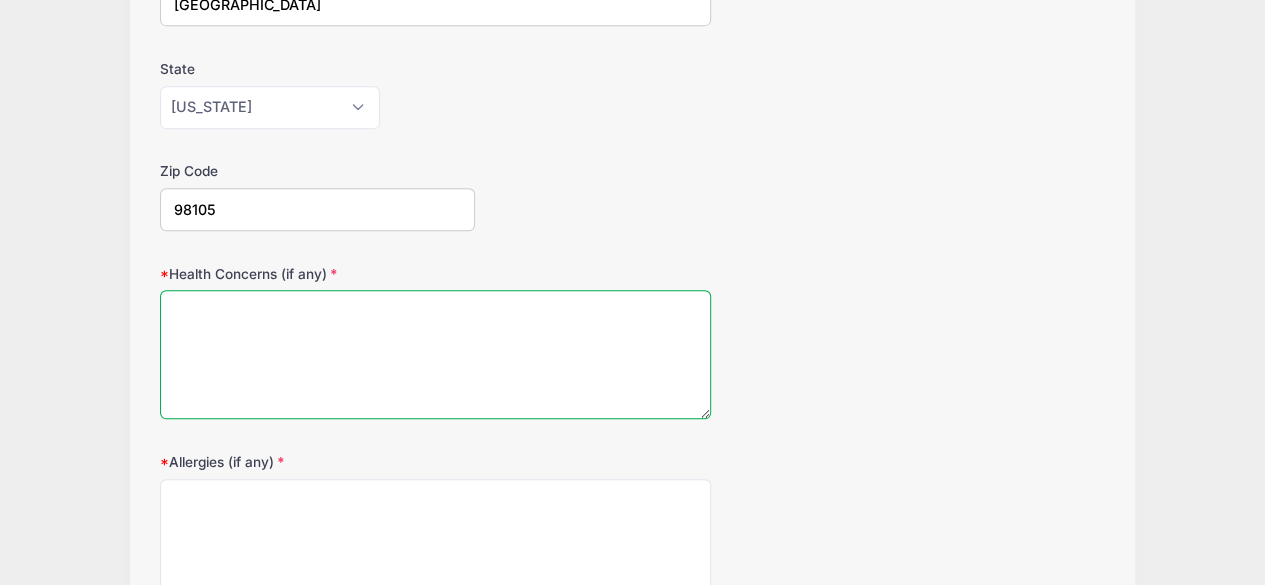 click on "Health Concerns (if any)" at bounding box center [436, 354] 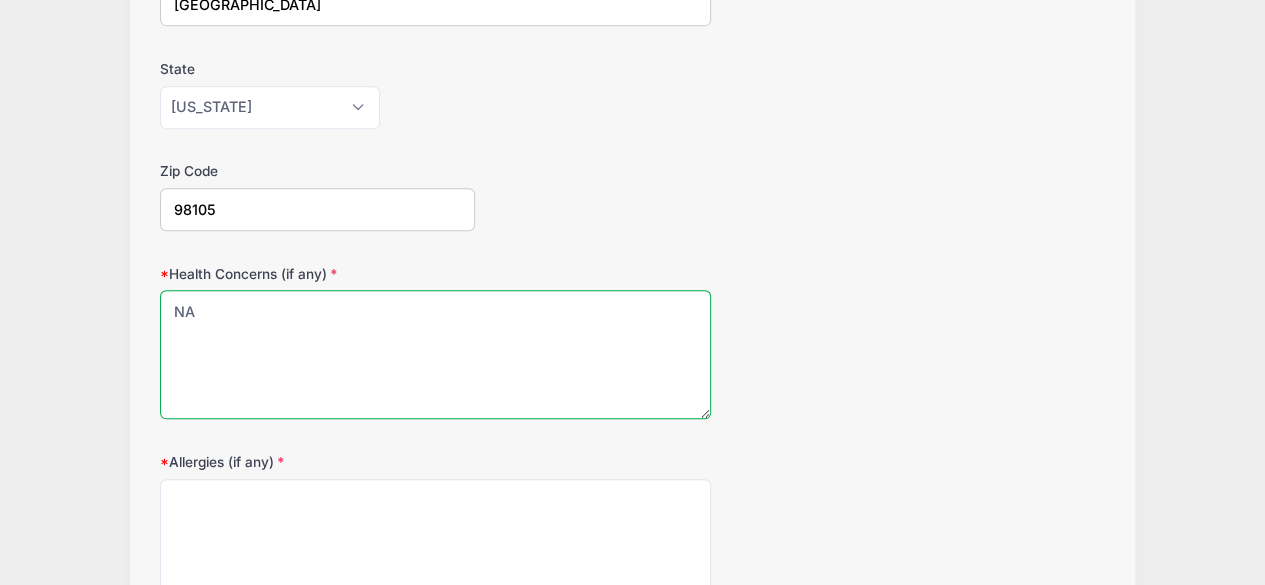 type on "NA" 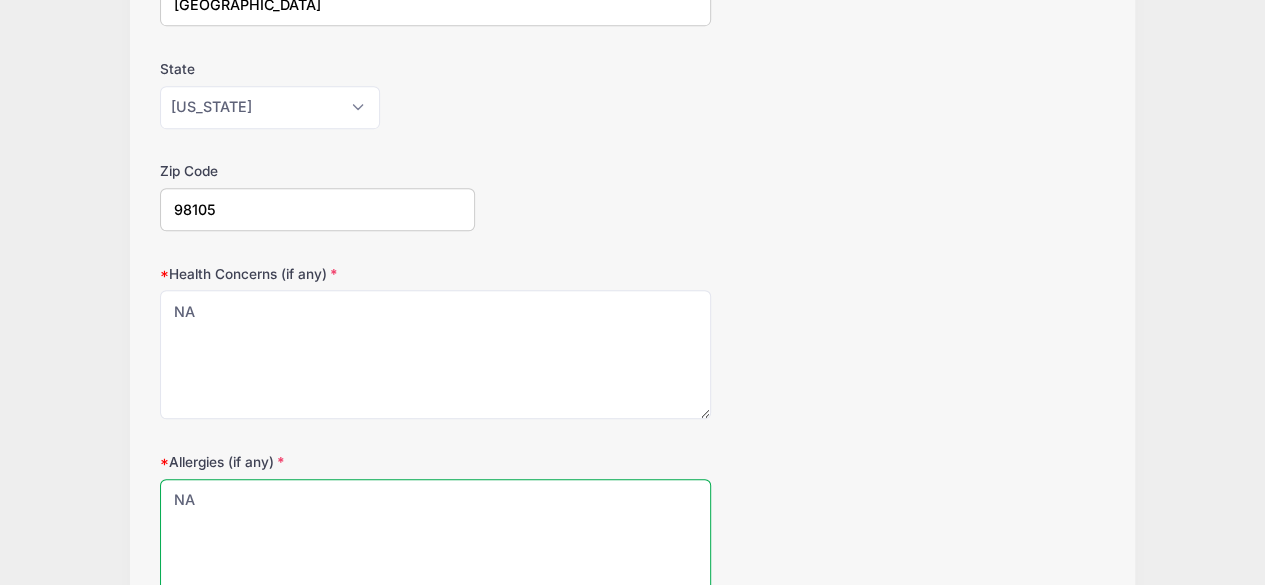 type on "NA" 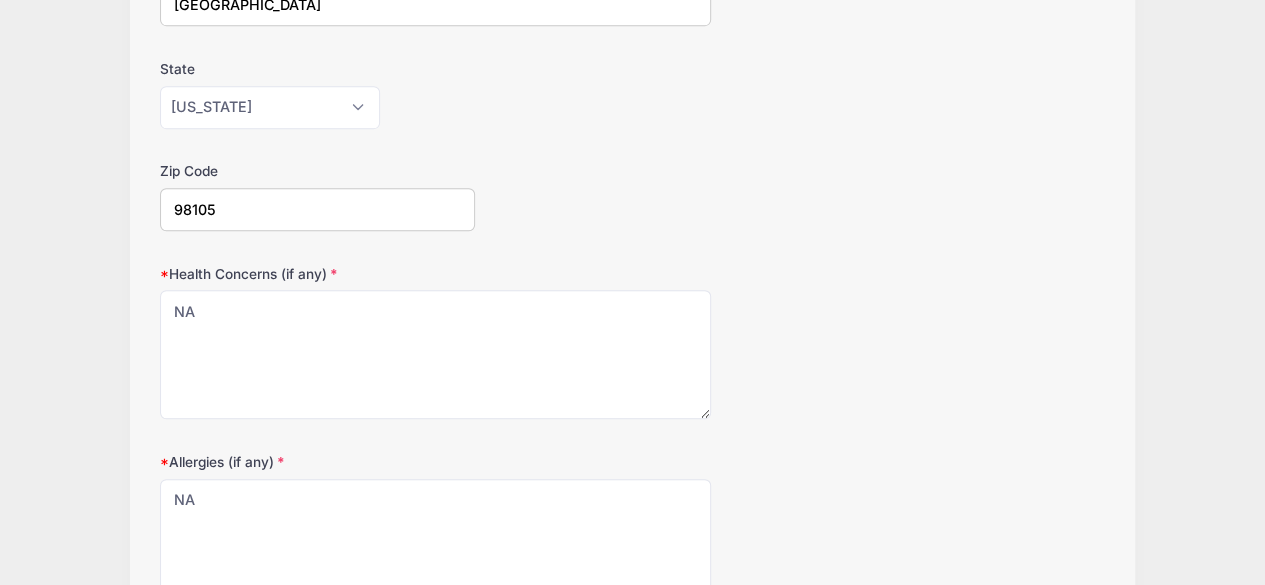 scroll, scrollTop: 722, scrollLeft: 0, axis: vertical 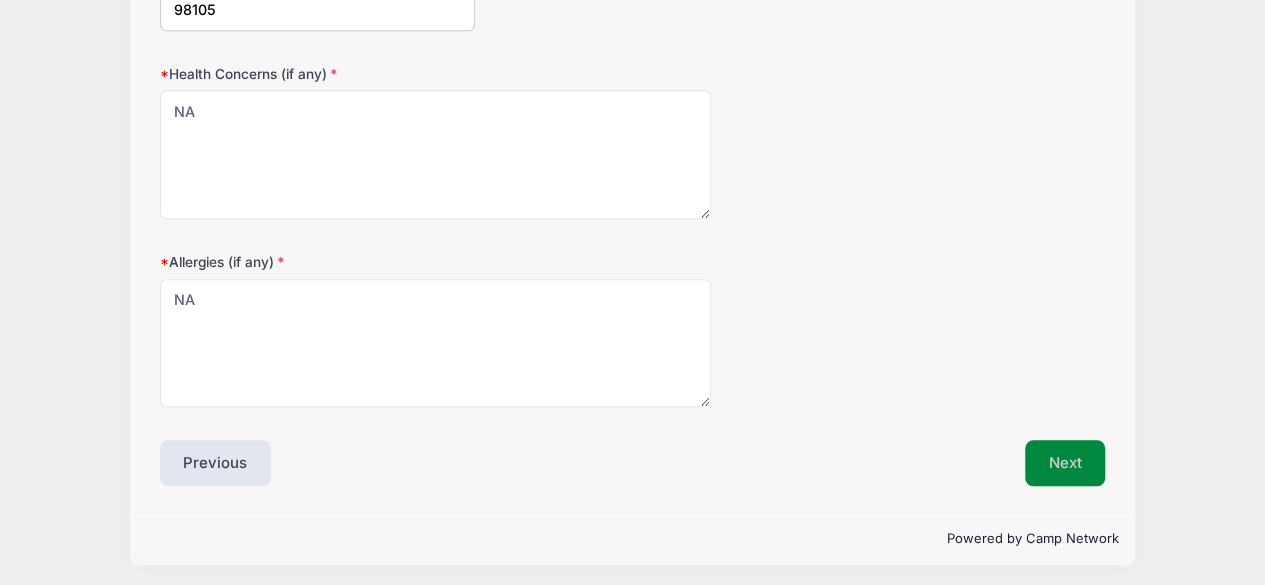 type 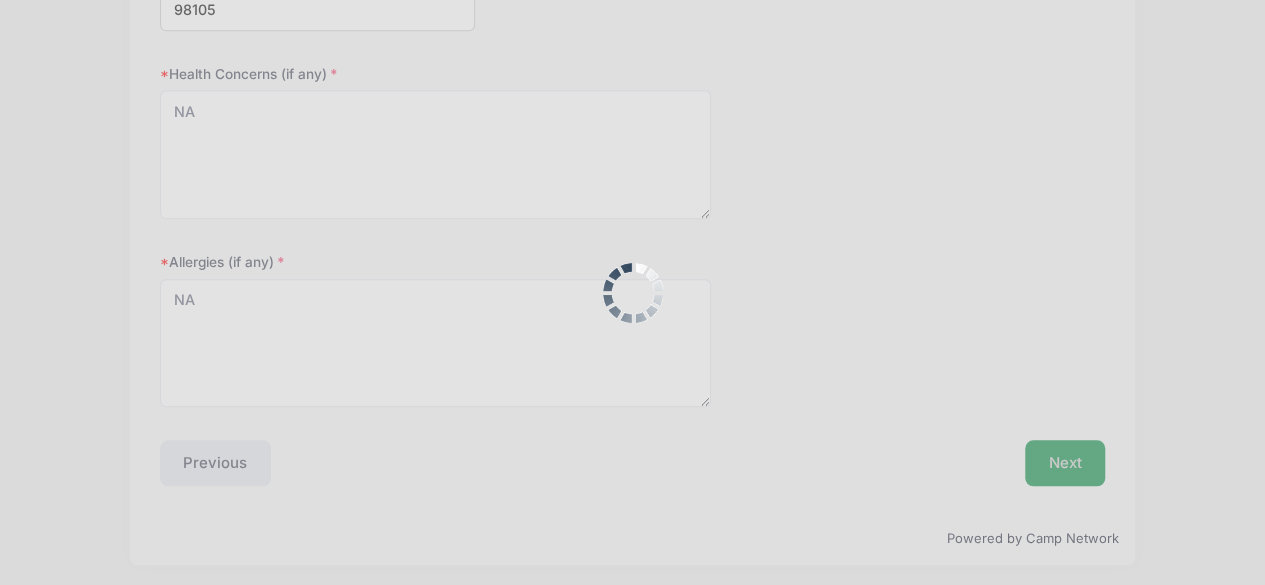 scroll, scrollTop: 0, scrollLeft: 0, axis: both 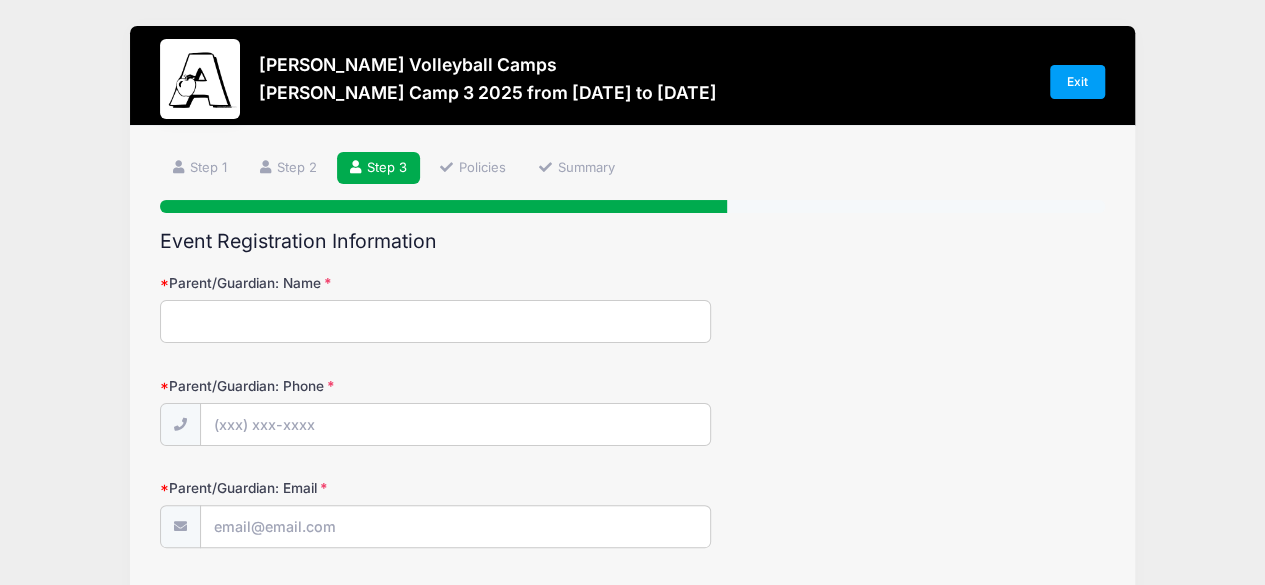 click on "Parent/Guardian: Name" at bounding box center (317, 283) 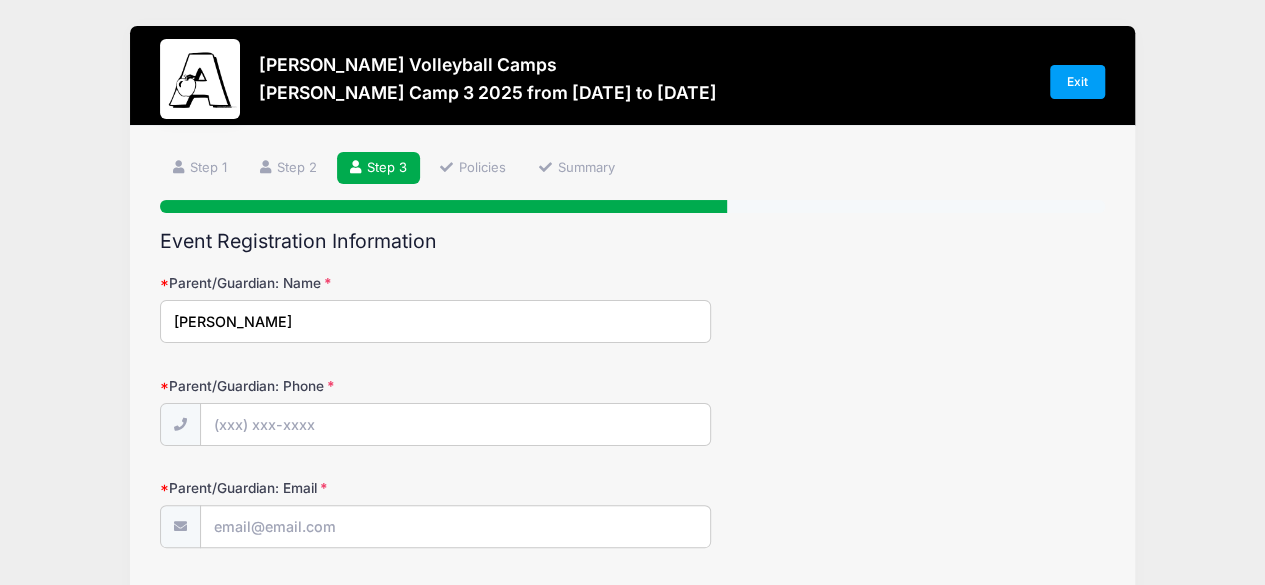 type on "Melody Conner" 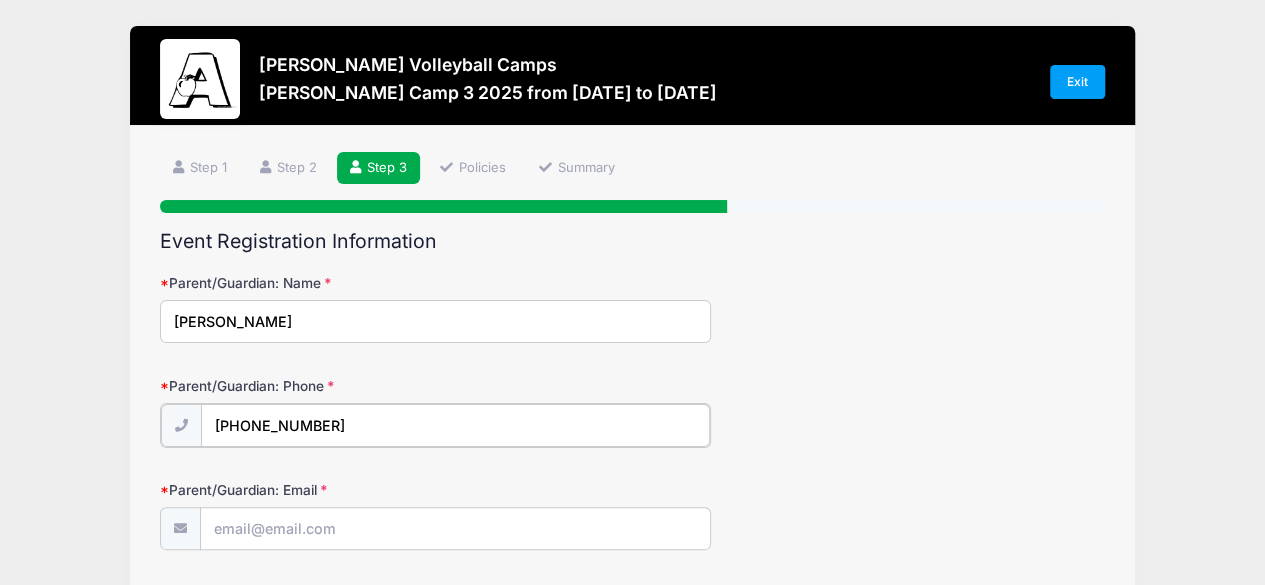 type on "(417) 291-2939" 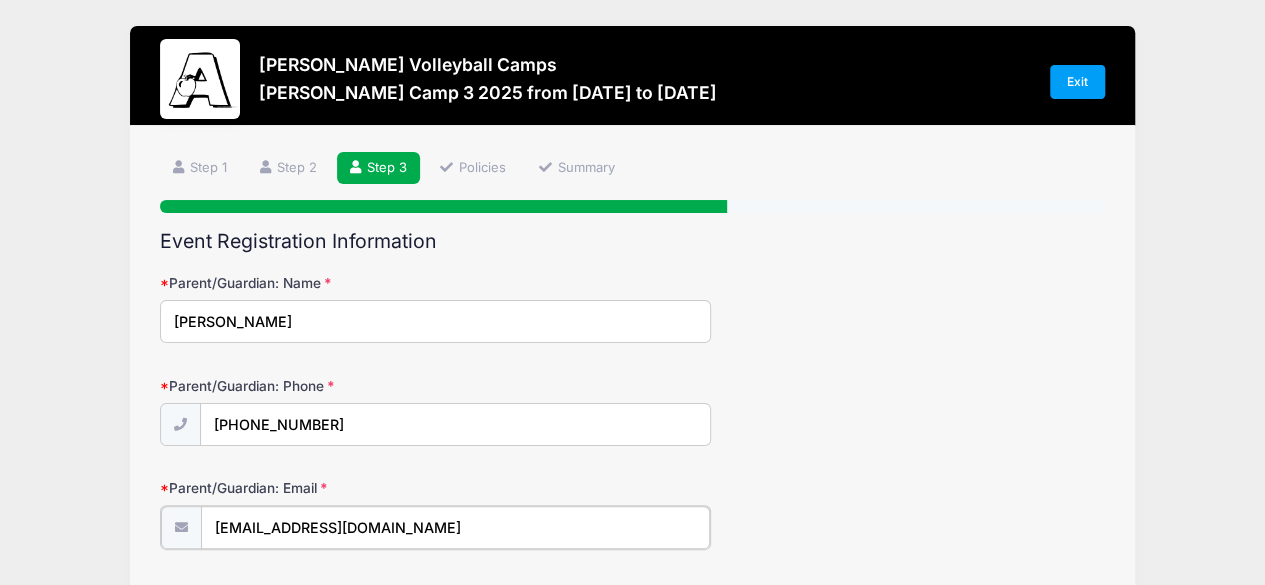 type on "melodyamayer@Yahoo.com" 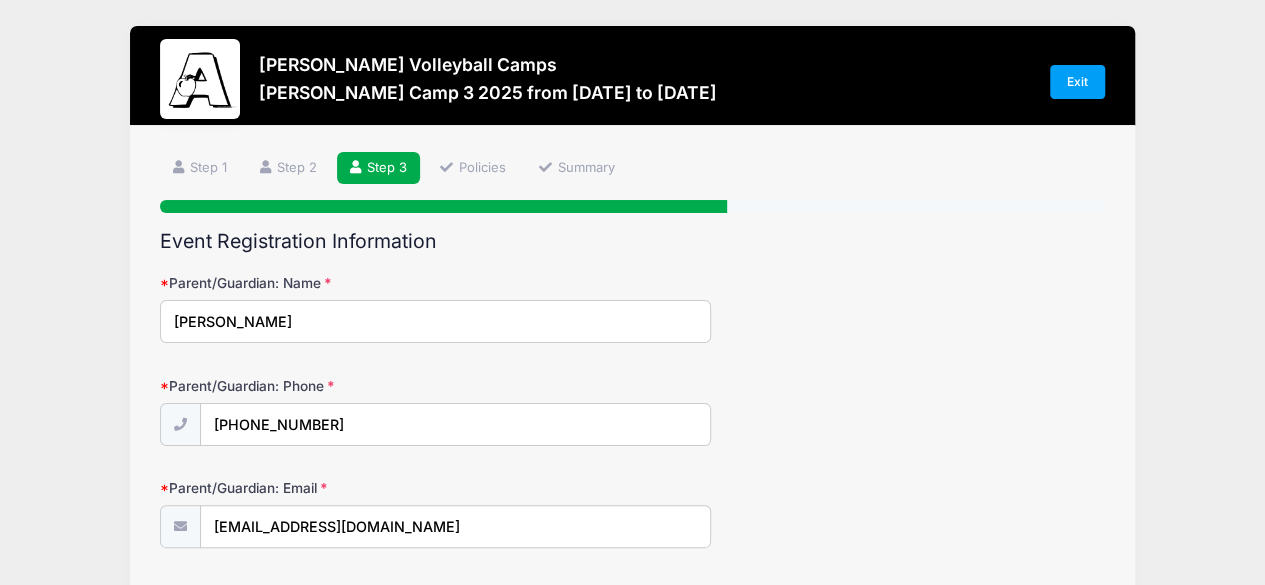 scroll, scrollTop: 334, scrollLeft: 0, axis: vertical 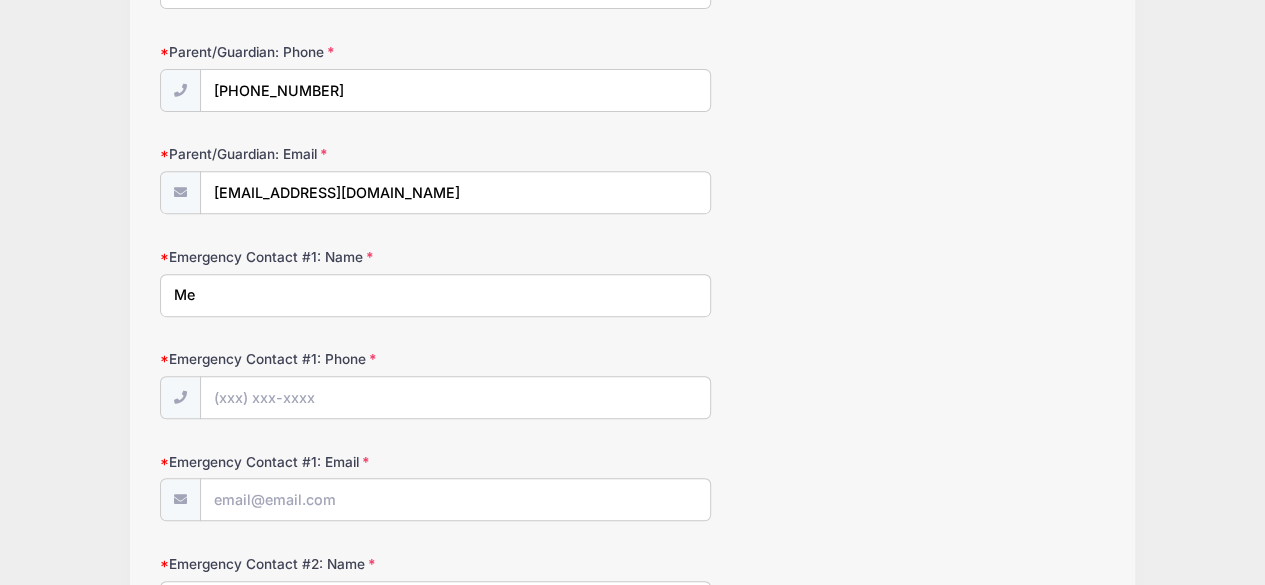 type on "M" 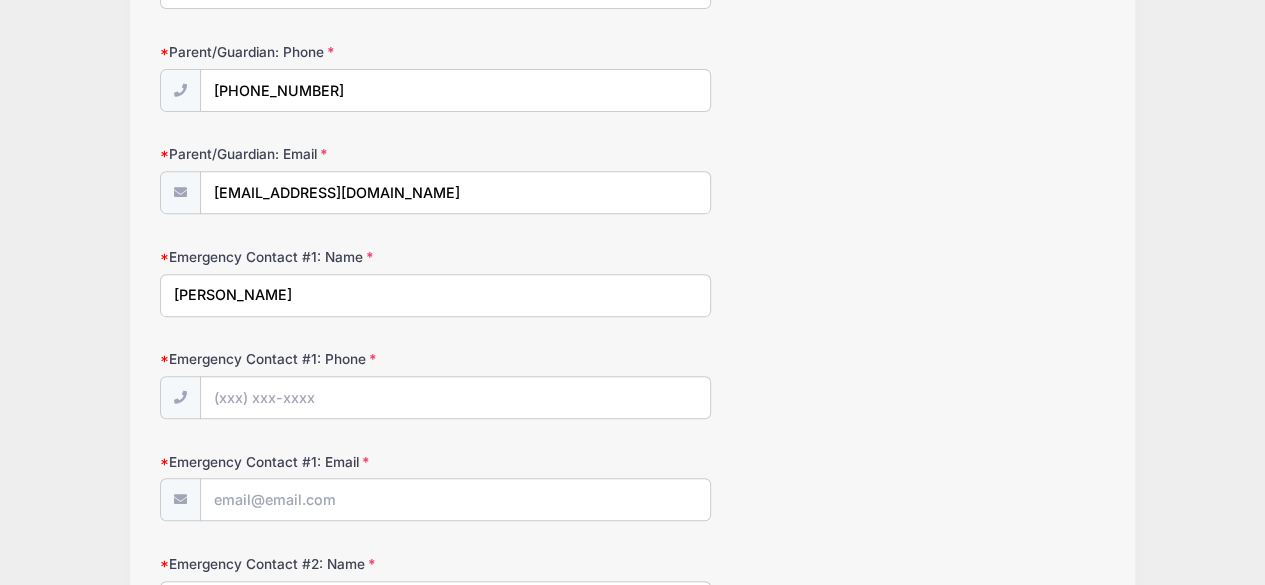 type on "Rob Conner" 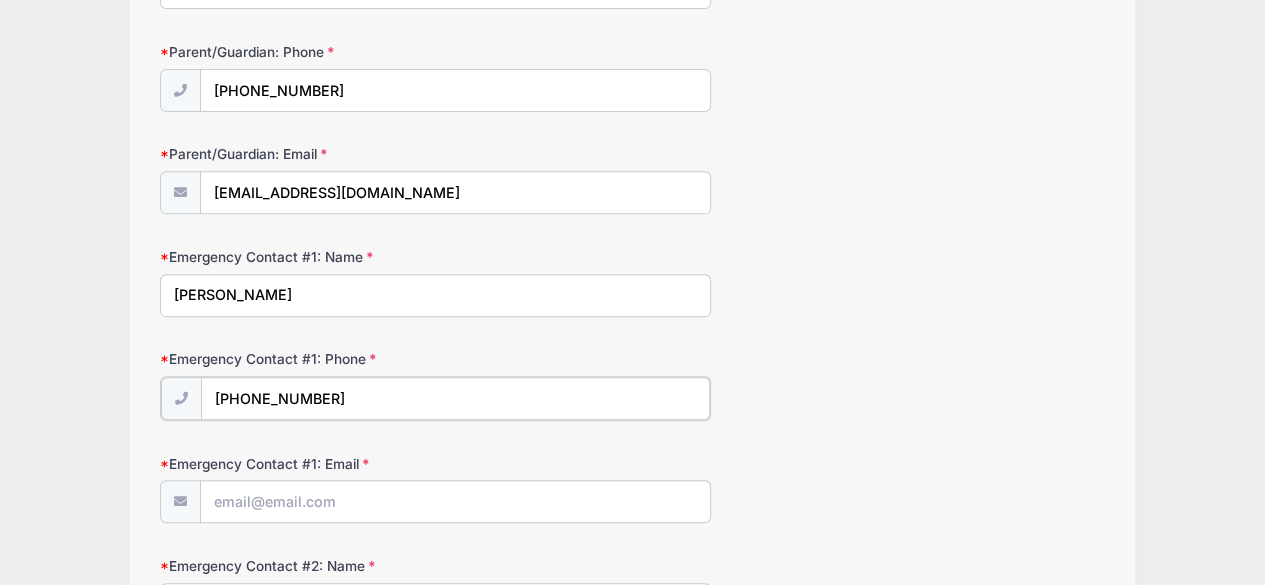 type on "(206) 919-7559" 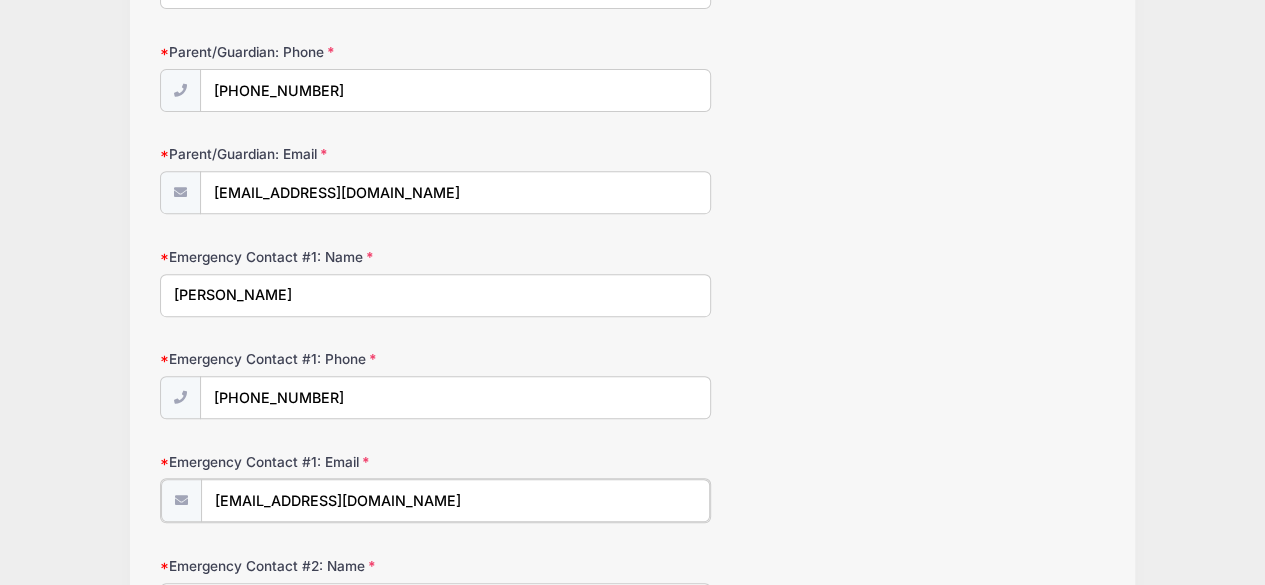 type on "robconner5151@yahoo.com" 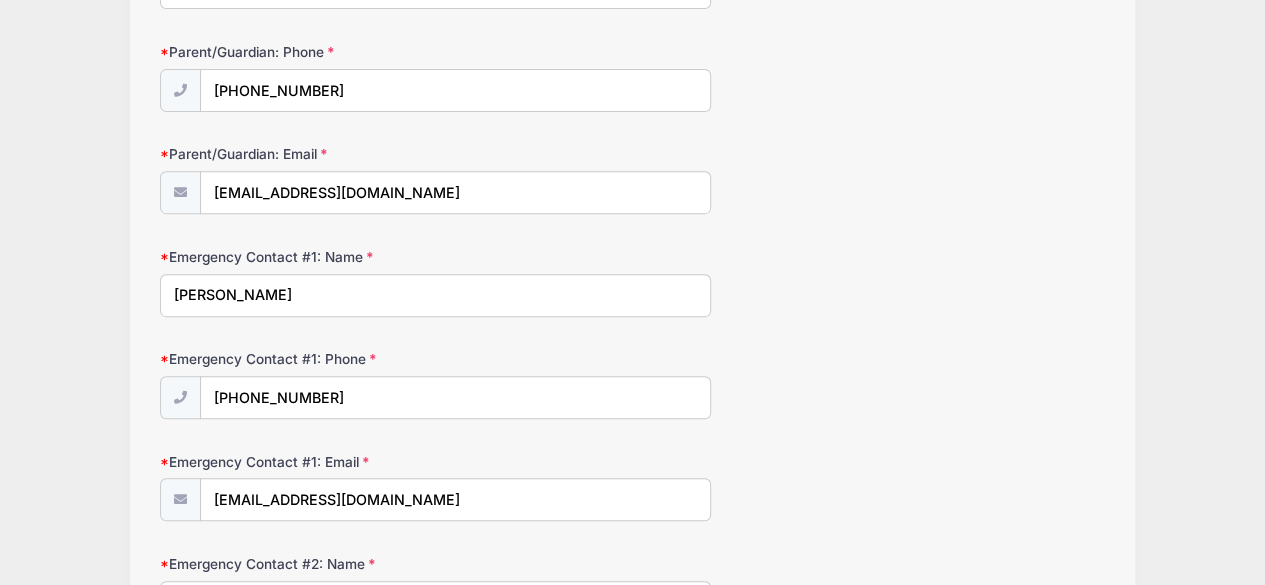 scroll, scrollTop: 367, scrollLeft: 0, axis: vertical 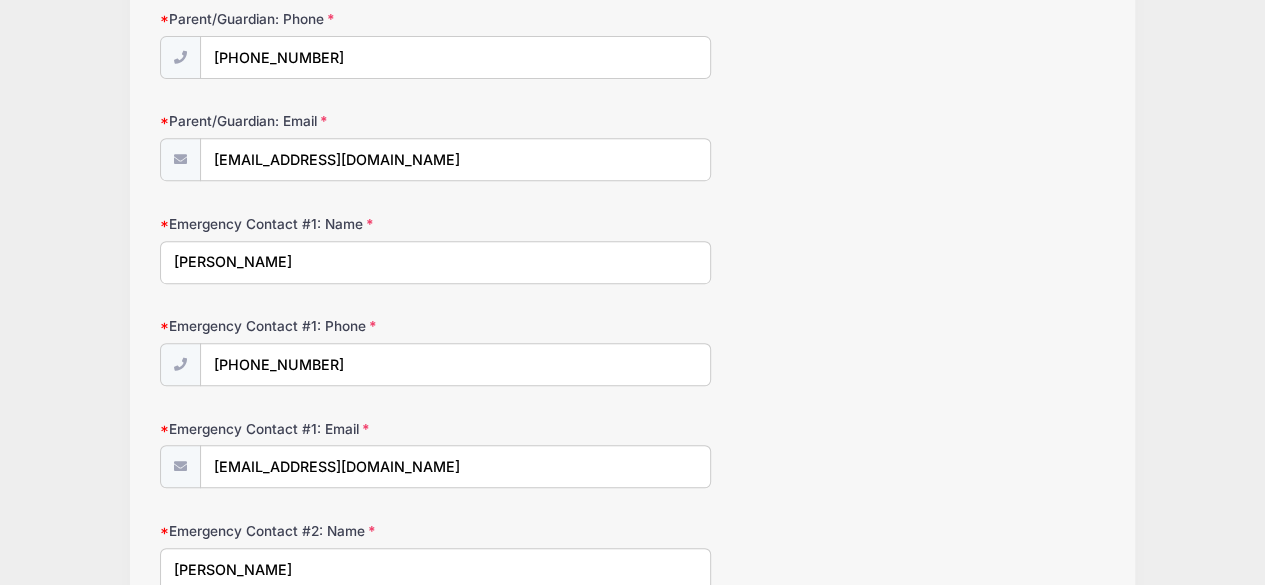 type on "Melody Conner" 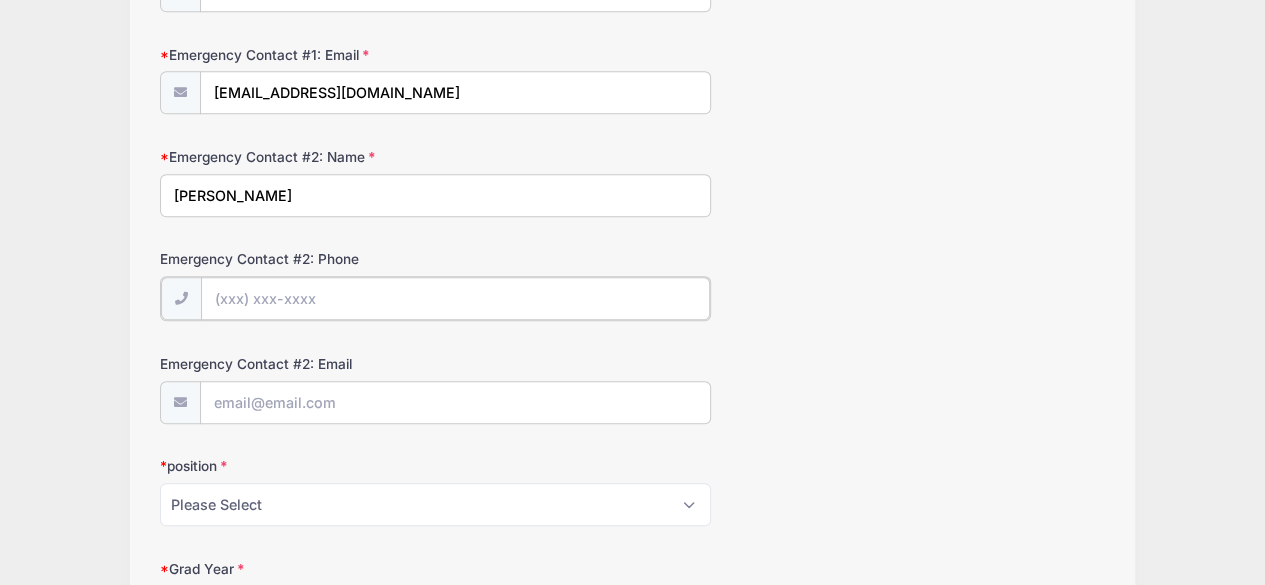 click on "Emergency Contact #2: Phone" at bounding box center (456, 298) 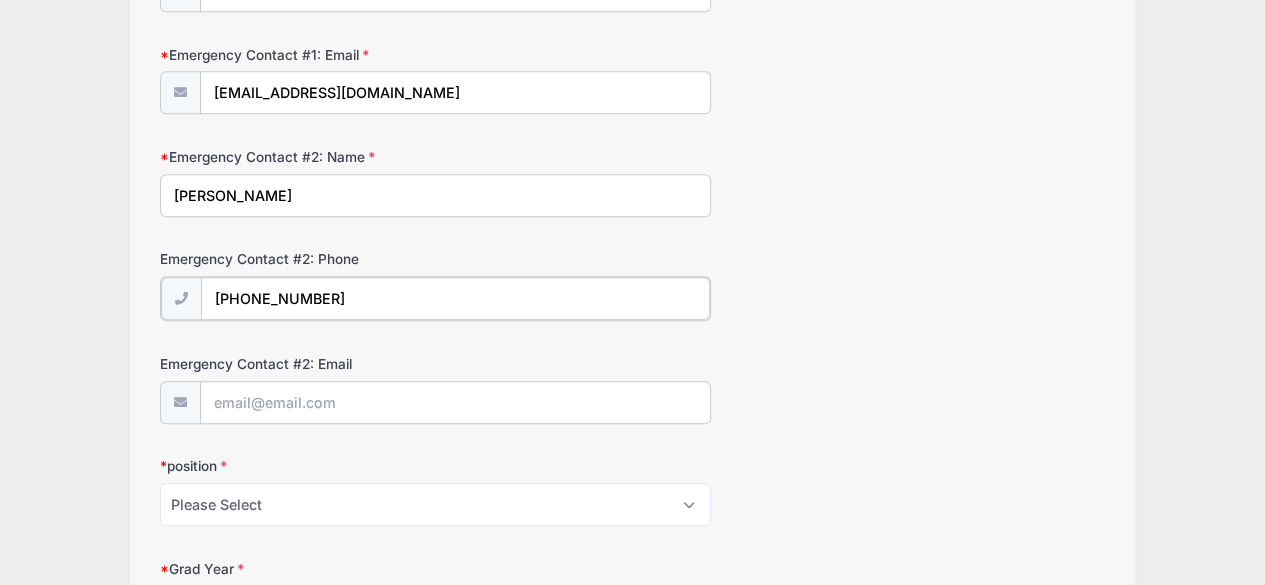 type on "(417) 291-2939" 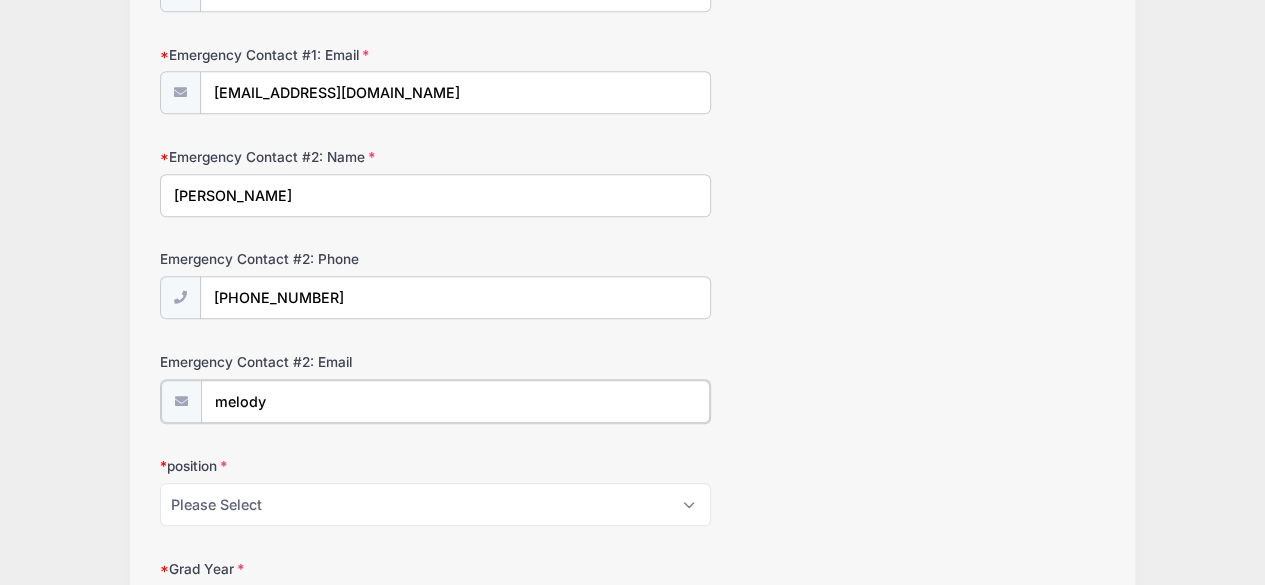 type on "[EMAIL_ADDRESS][DOMAIN_NAME]" 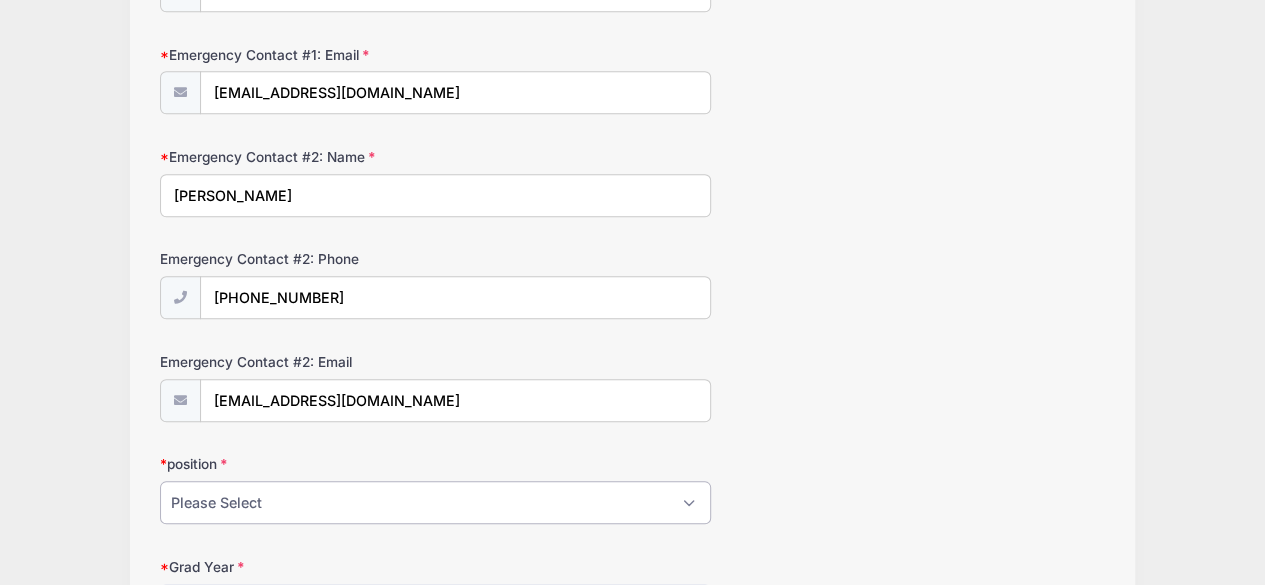 click on "Please Select Pin
MB
LIB
Set" at bounding box center [436, 502] 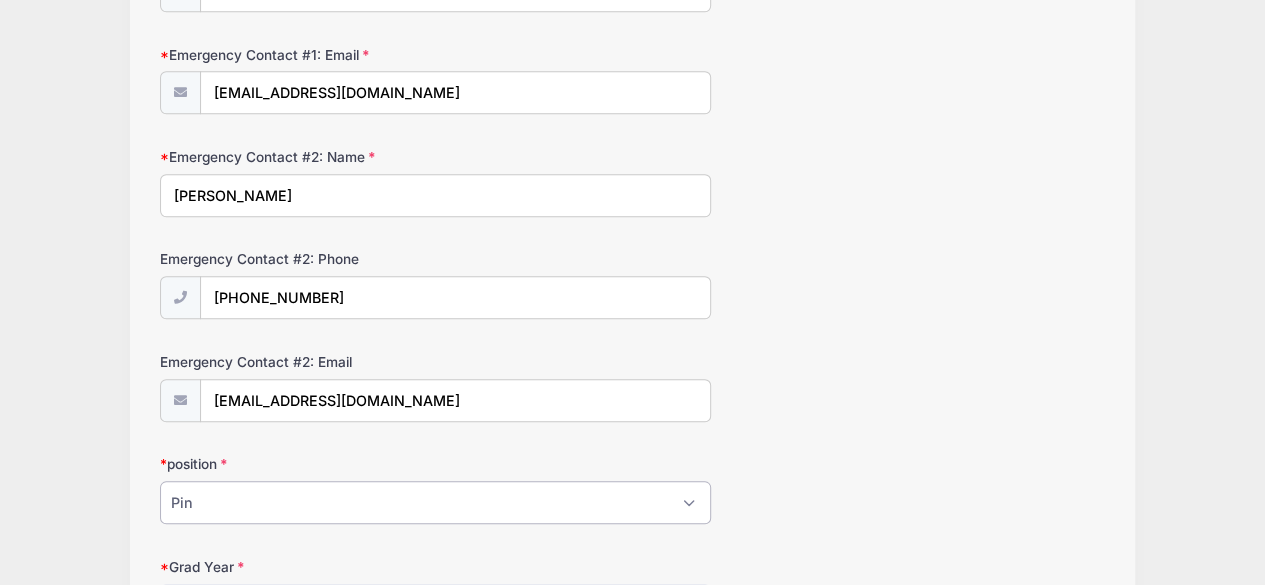 click on "Please Select Pin
MB
LIB
Set" at bounding box center [436, 502] 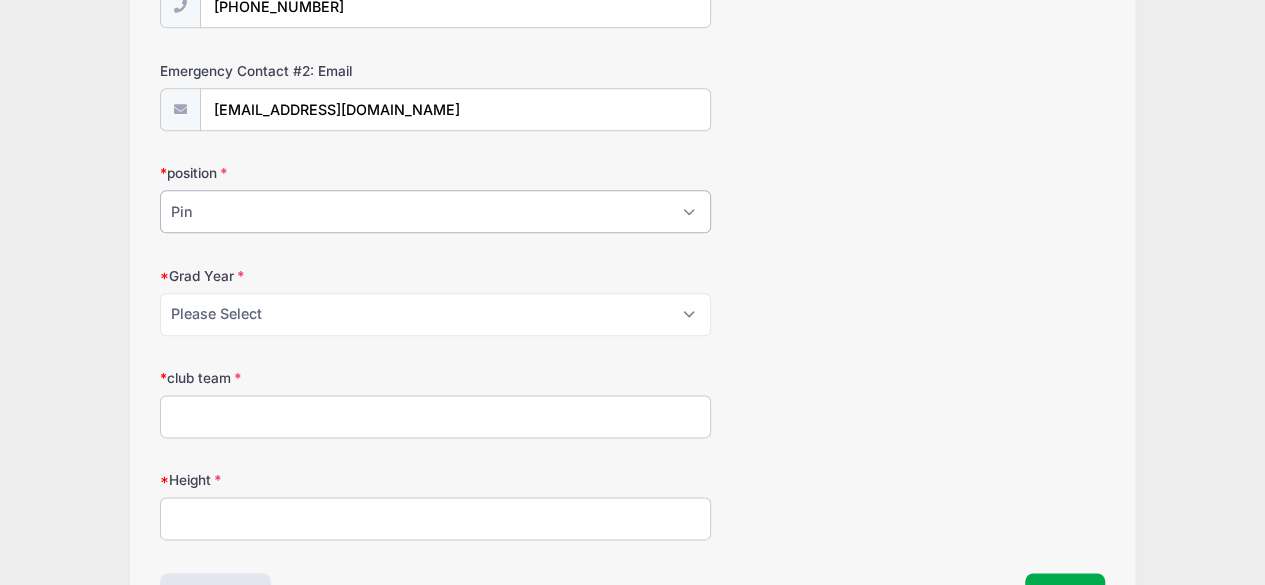 scroll, scrollTop: 1126, scrollLeft: 0, axis: vertical 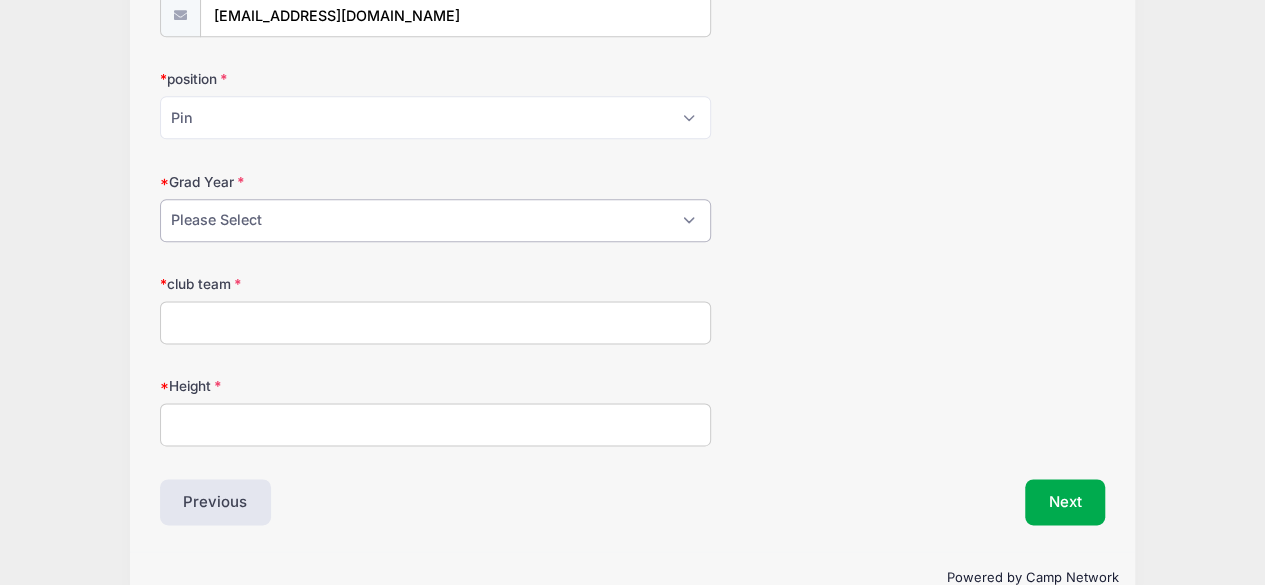 click on "Please Select 2025
2026
2027
2028
2029
2030
2031" at bounding box center [436, 220] 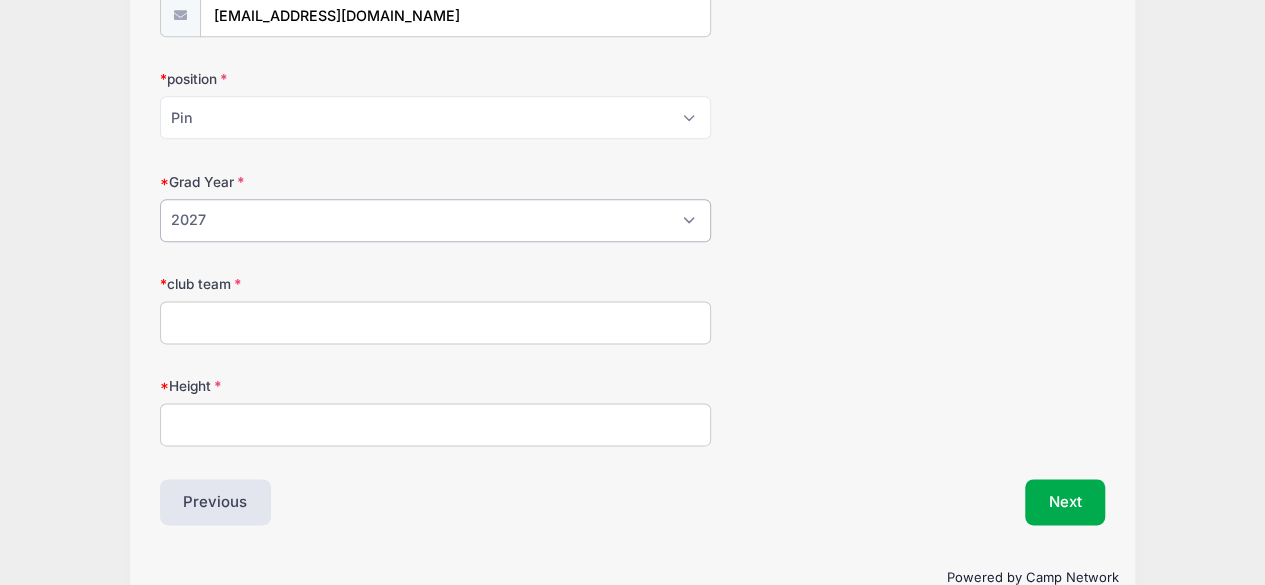 click on "Please Select 2025
2026
2027
2028
2029
2030
2031" at bounding box center [436, 220] 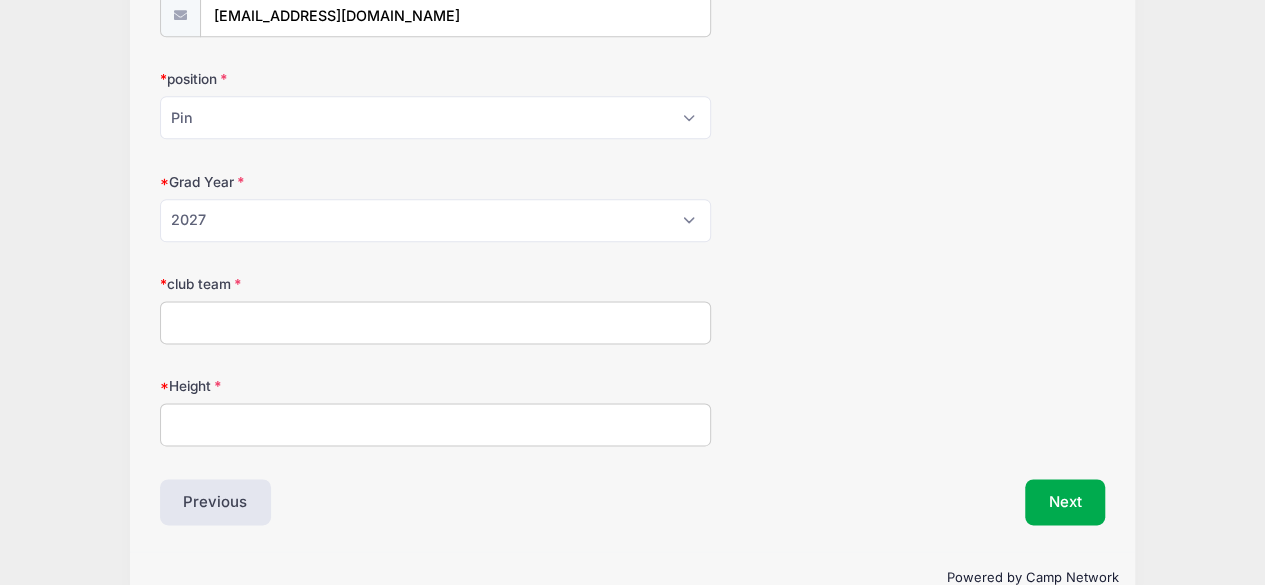 click on "club team" at bounding box center (436, 322) 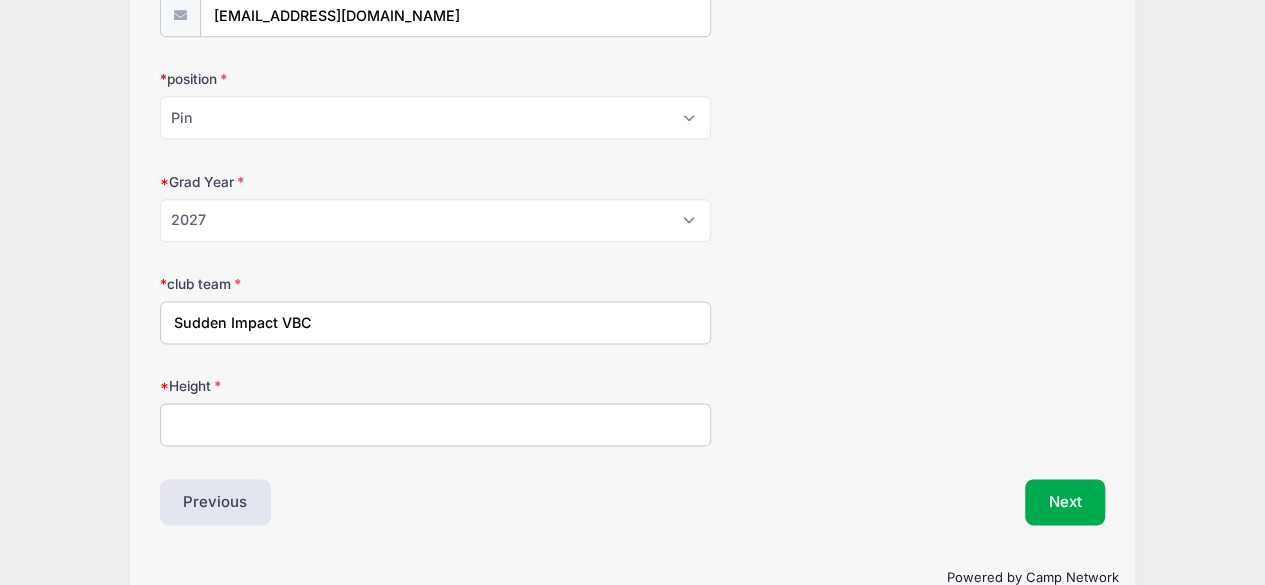 type on "Sudden Impact VBC" 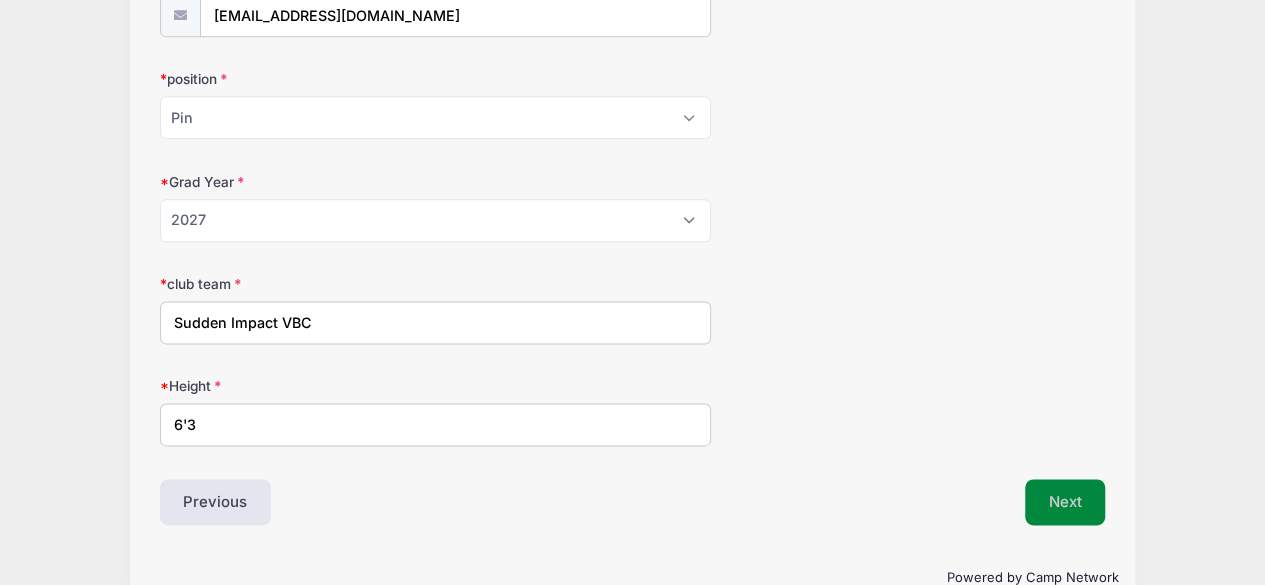 type on "6'3" 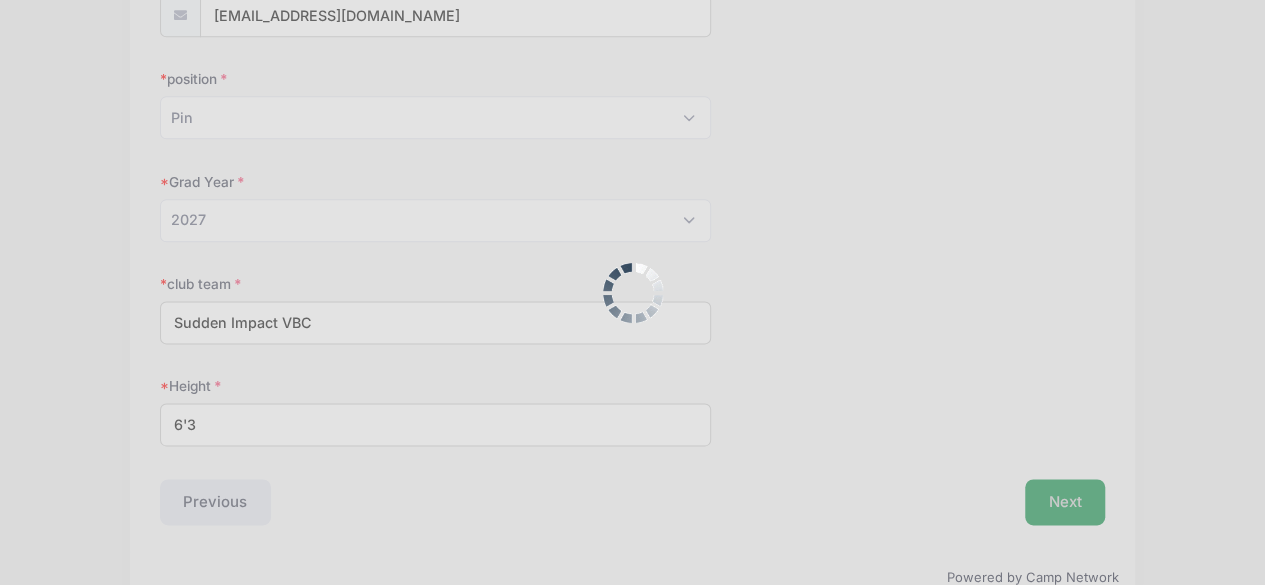 scroll, scrollTop: 0, scrollLeft: 0, axis: both 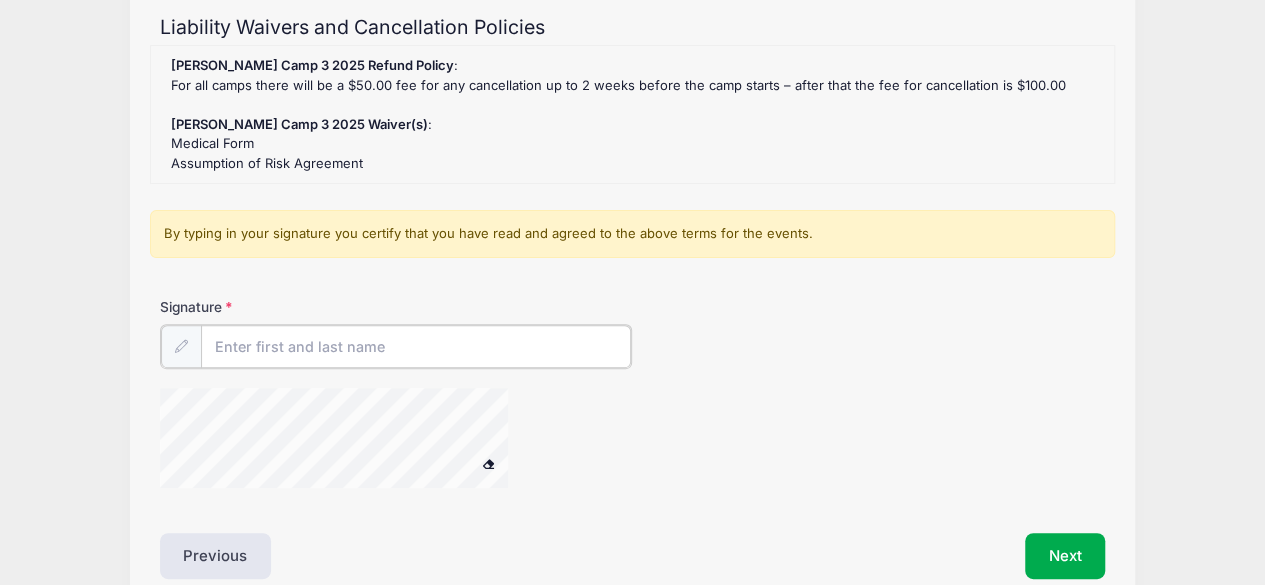 click on "Signature" at bounding box center (416, 346) 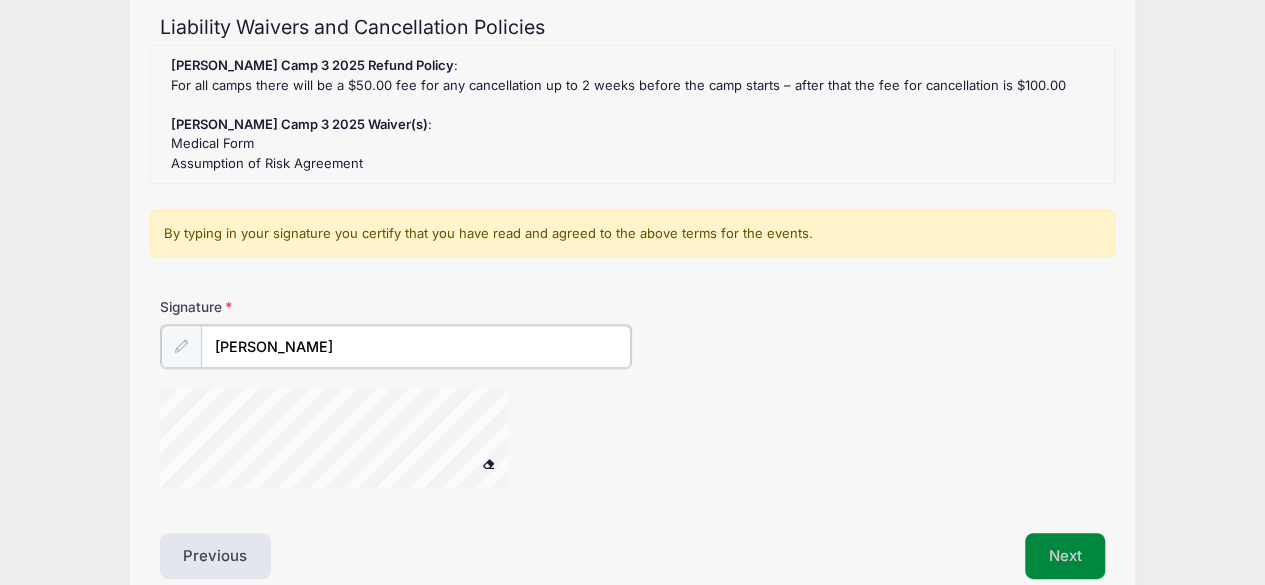 type on "Melody Conner" 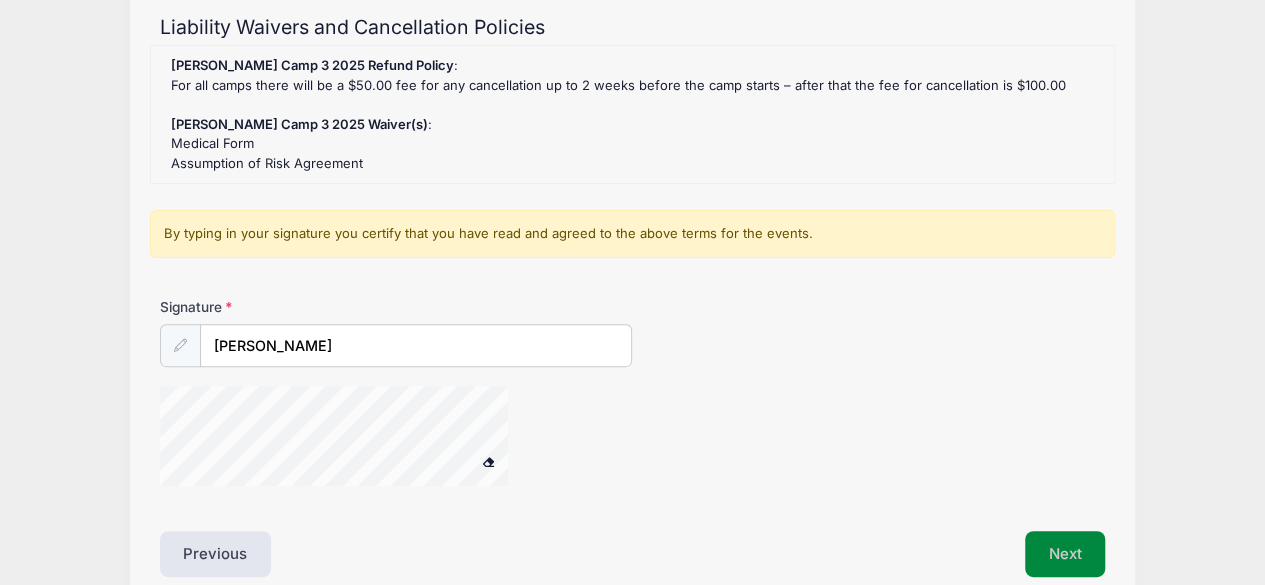 click on "Next" at bounding box center [1065, 554] 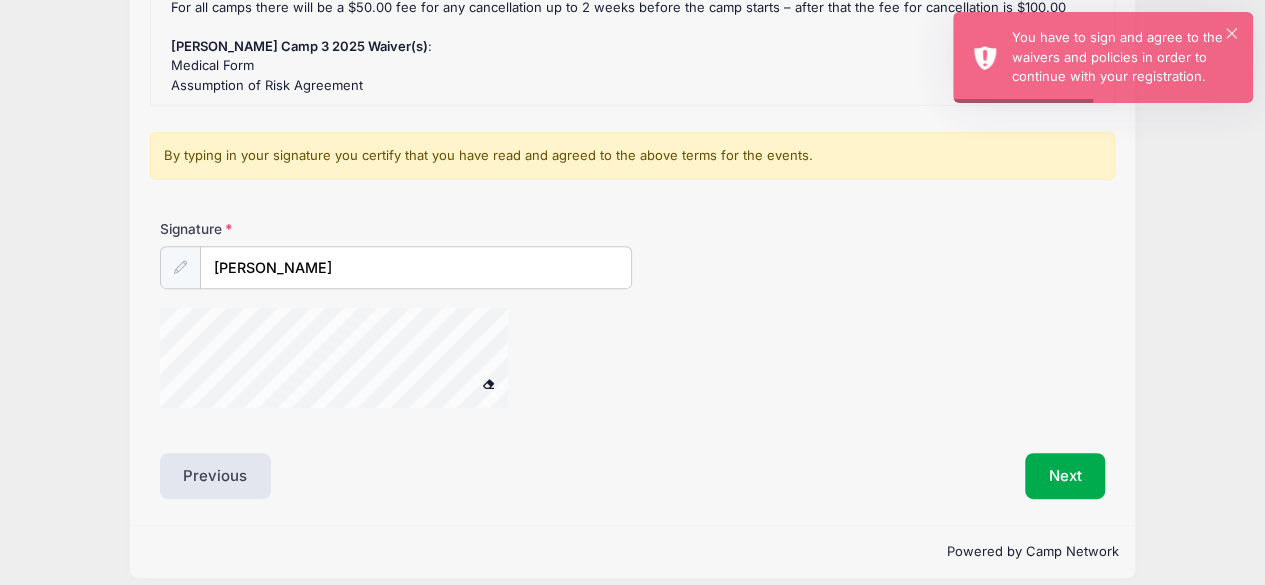 scroll, scrollTop: 293, scrollLeft: 0, axis: vertical 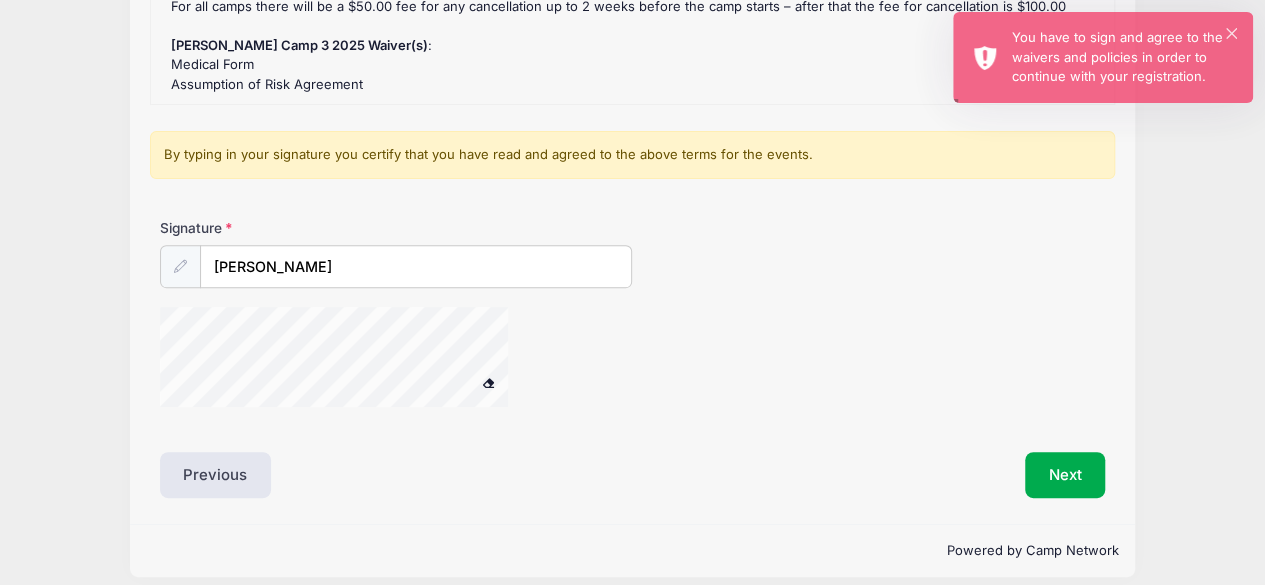 click at bounding box center [488, 382] 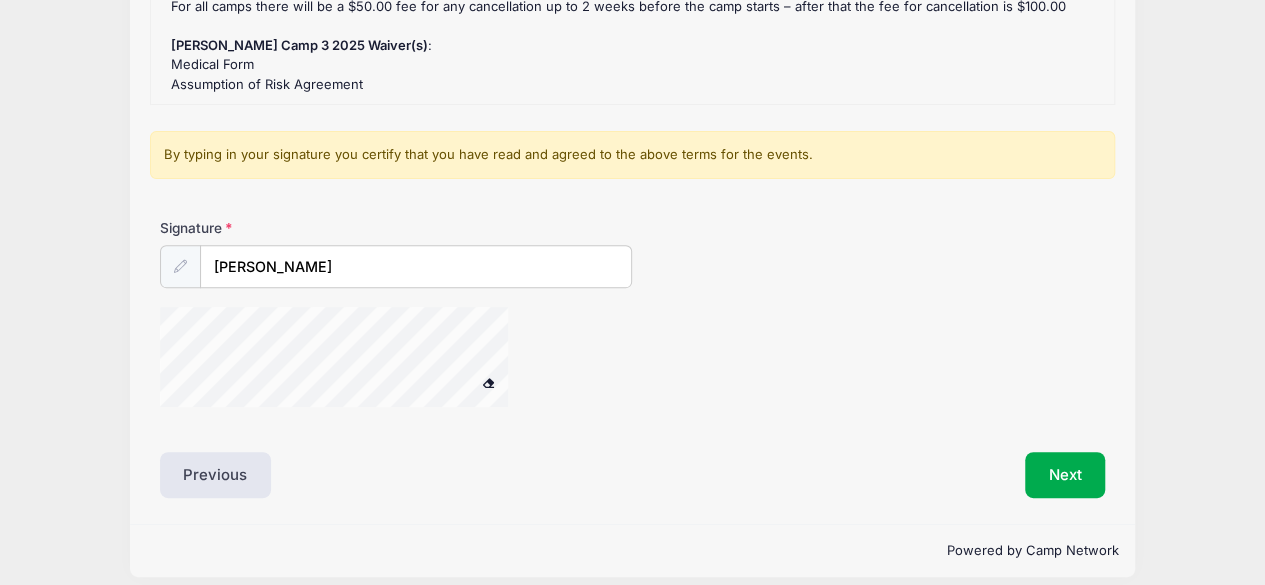 click at bounding box center [360, 360] 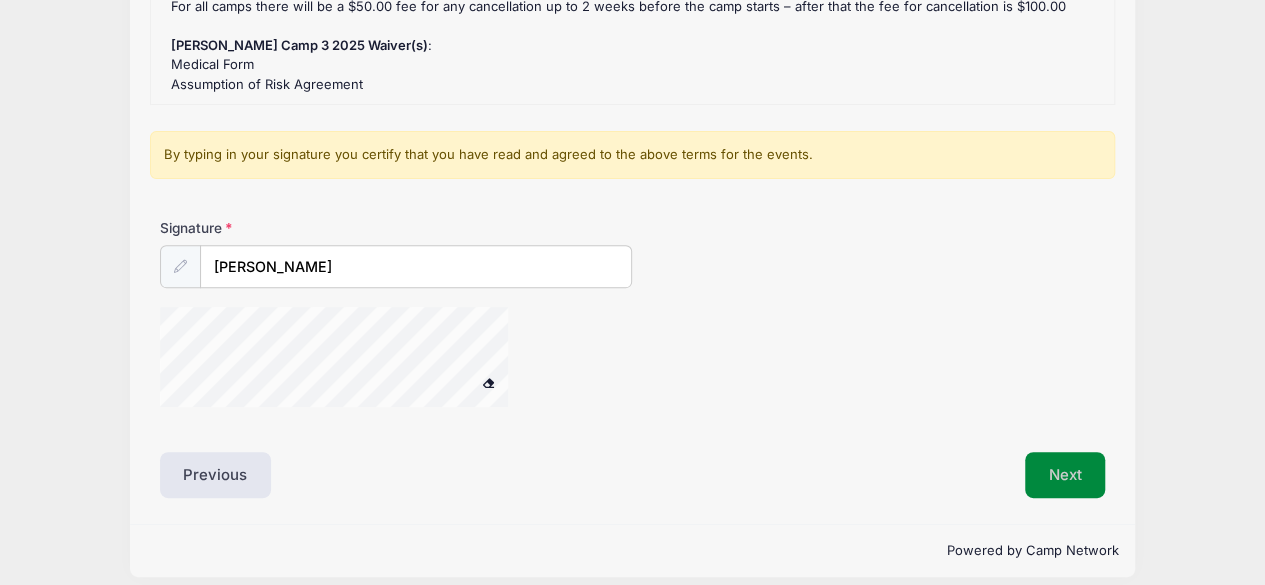click on "Next" at bounding box center (1065, 475) 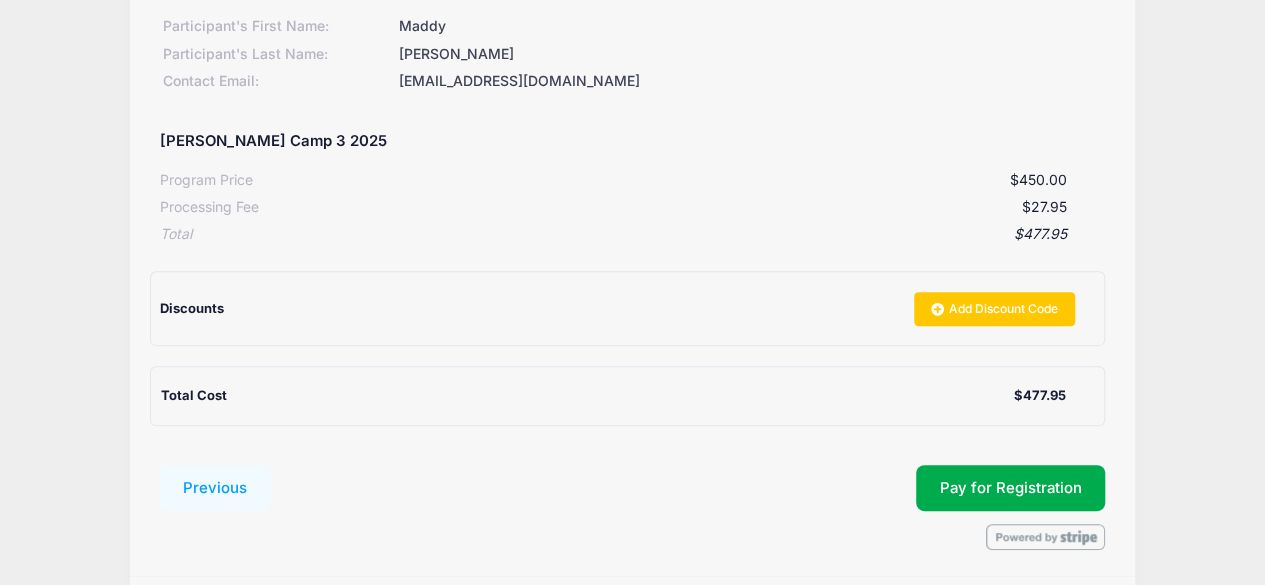 scroll, scrollTop: 0, scrollLeft: 0, axis: both 